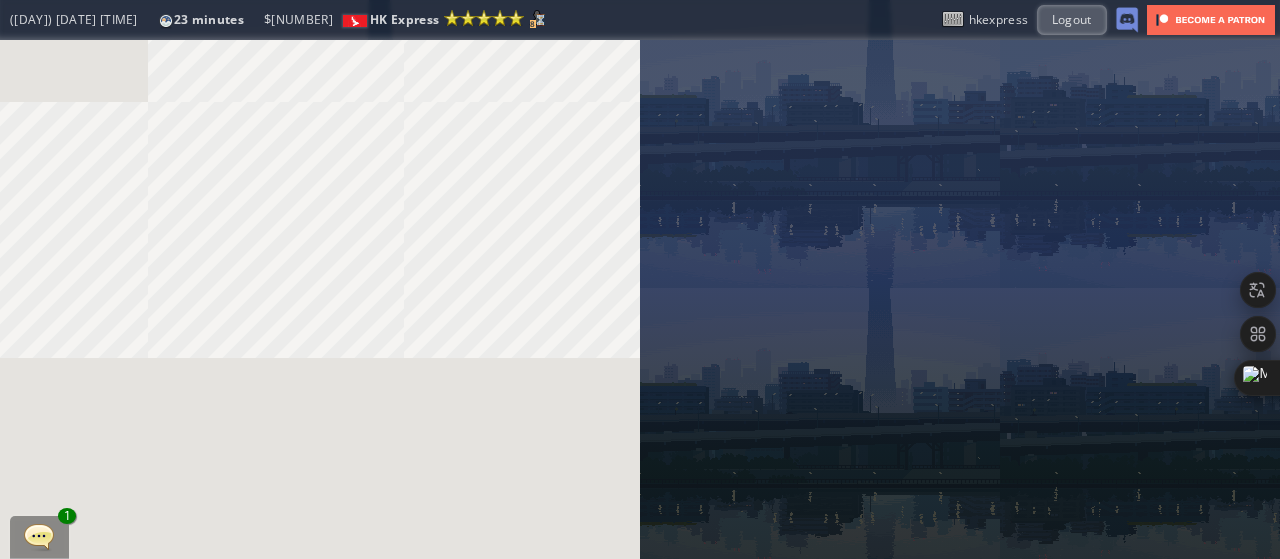 scroll, scrollTop: 0, scrollLeft: 0, axis: both 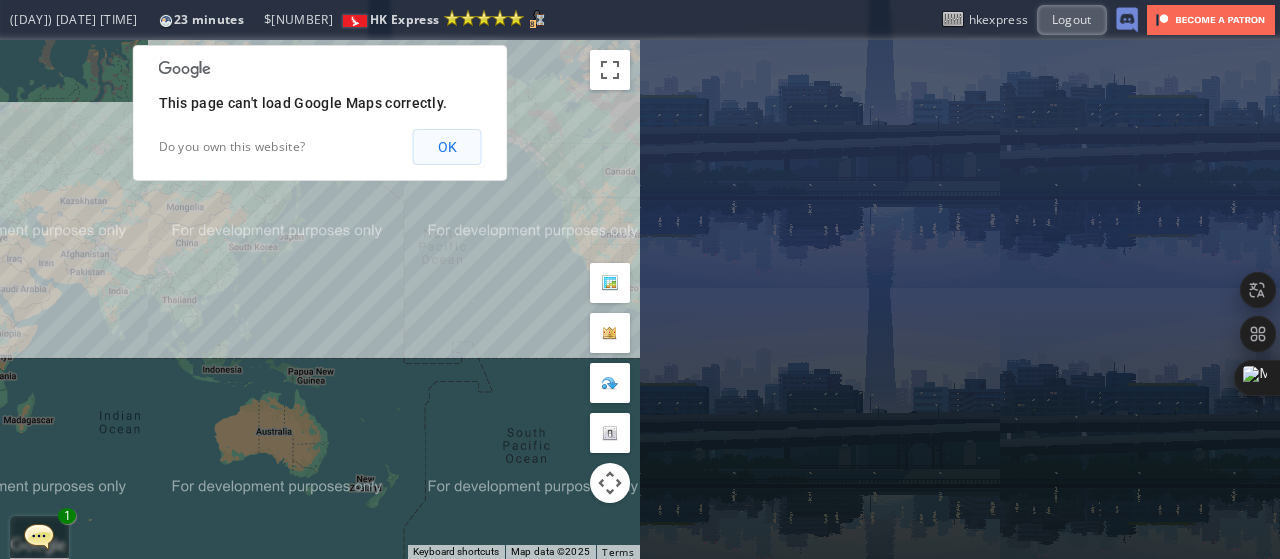 click on "OK" at bounding box center (447, 147) 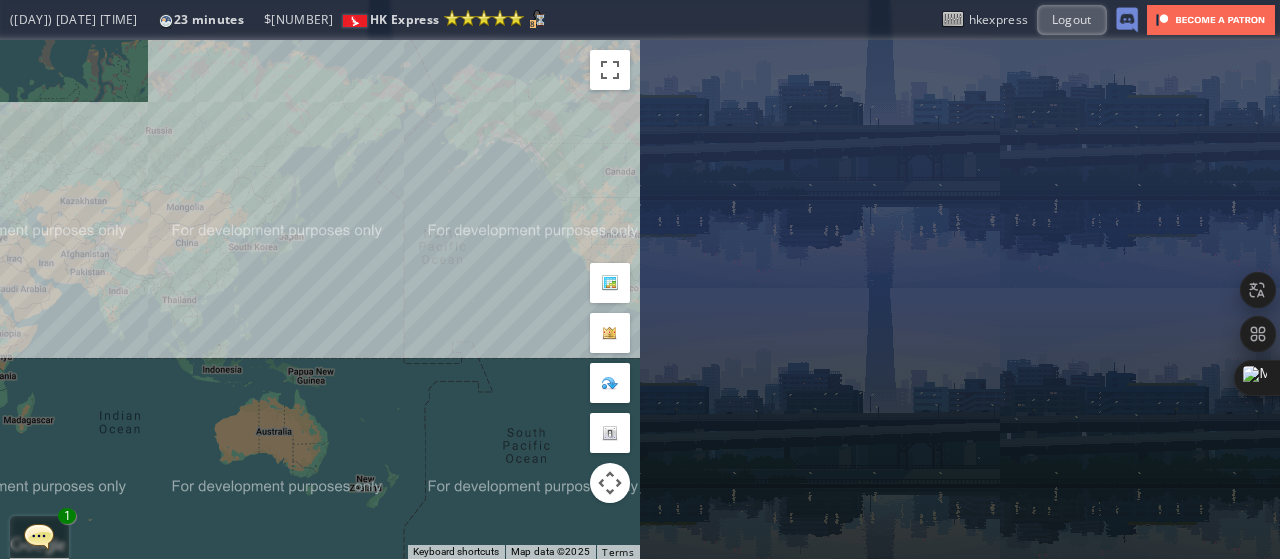 click at bounding box center [7, 279] 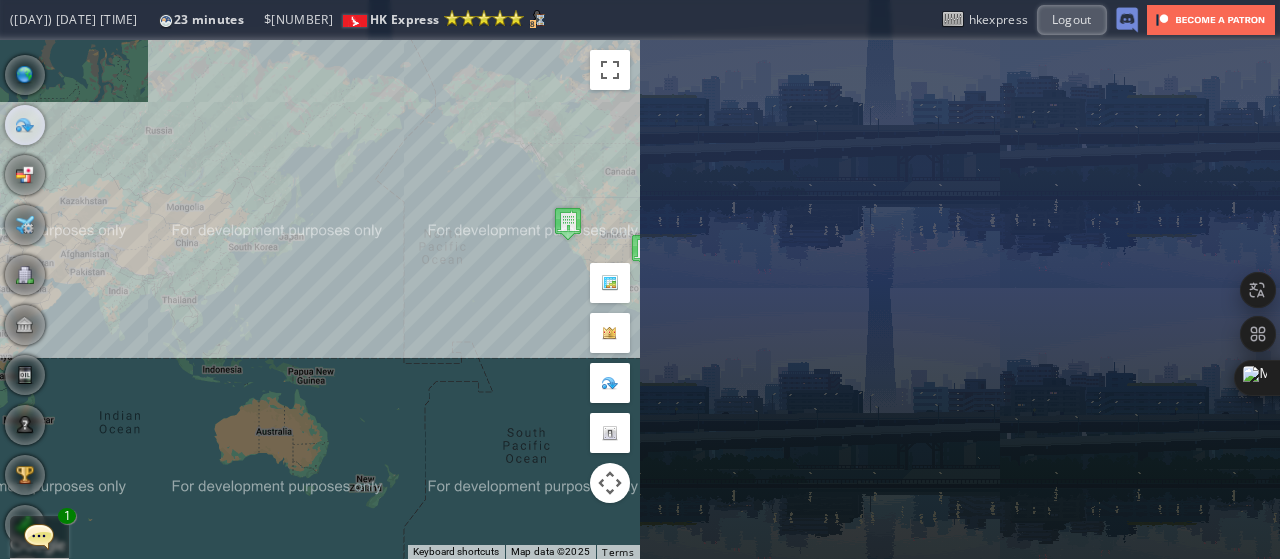 click at bounding box center [25, 125] 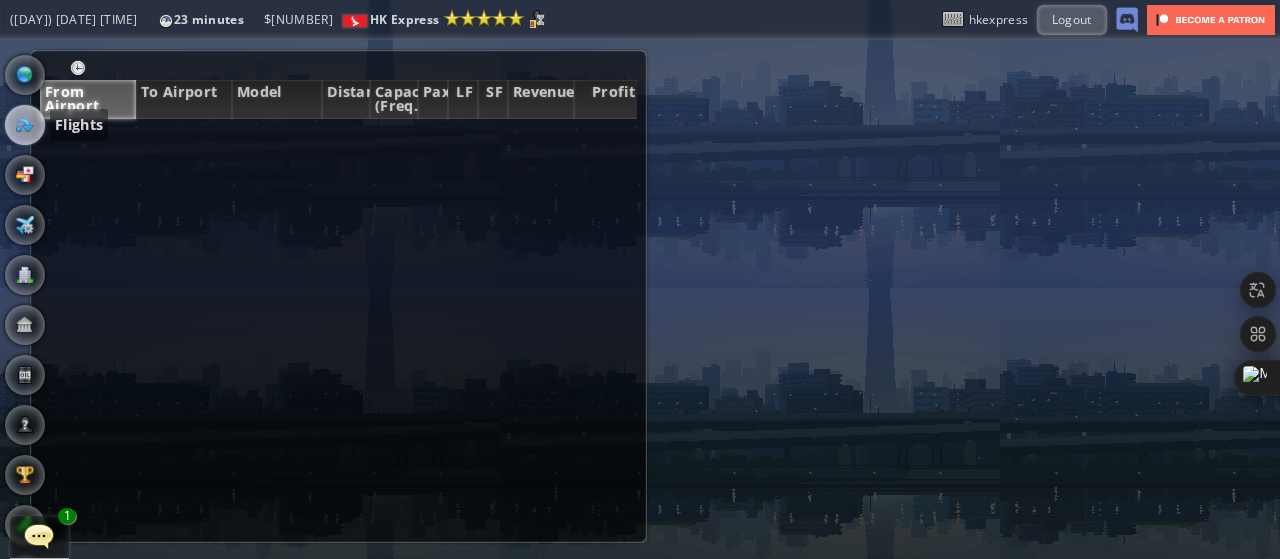 click at bounding box center [78, 68] 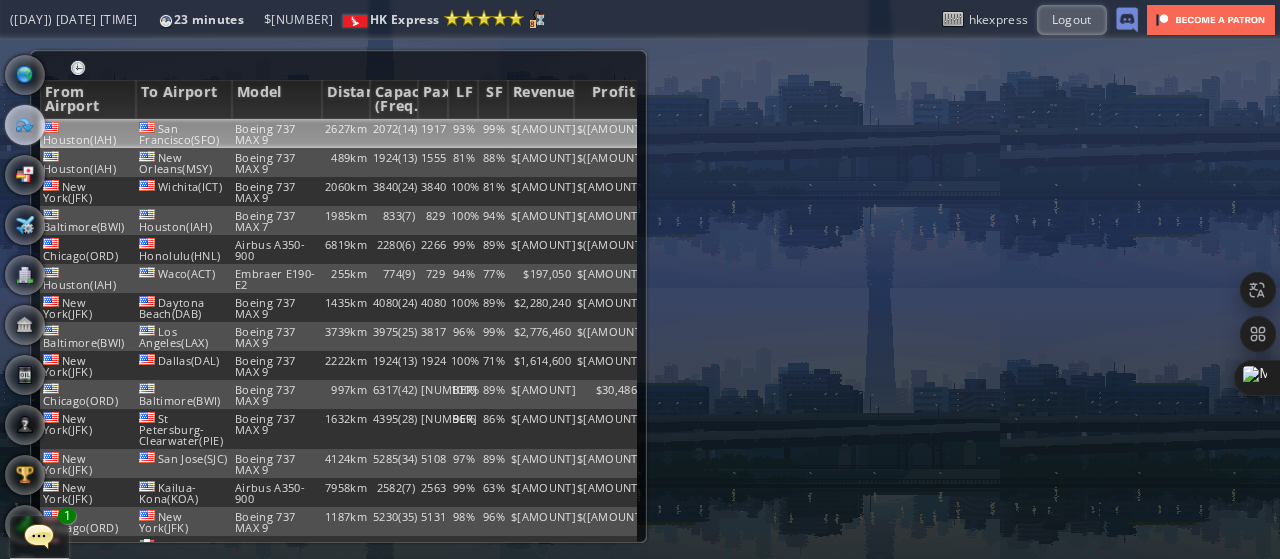 click on "93%" at bounding box center [463, 133] 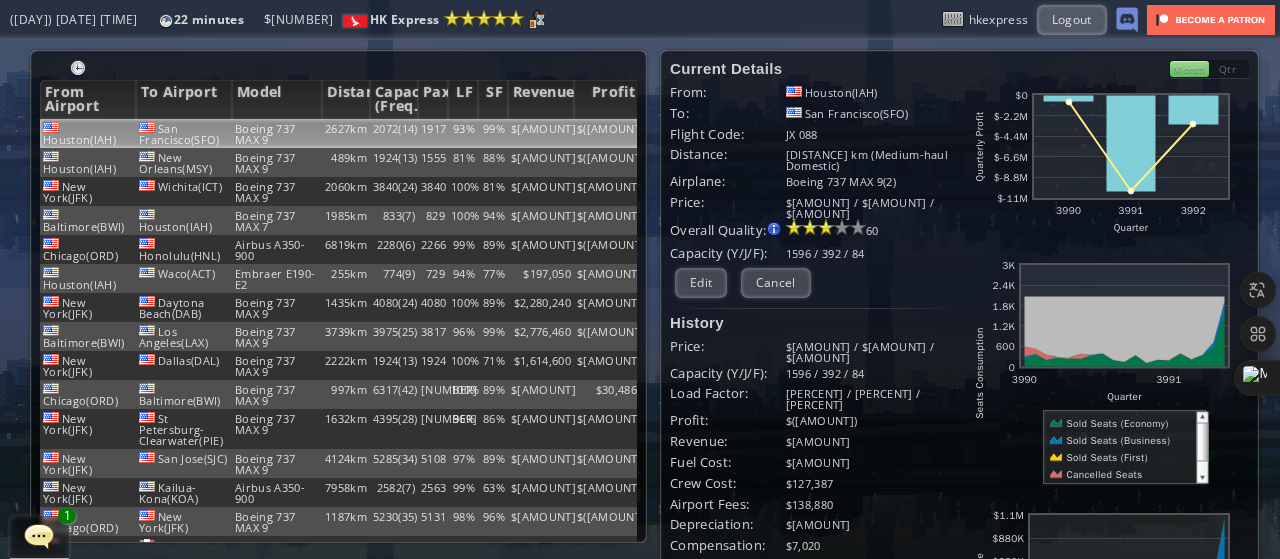 click at bounding box center (1118, 423) 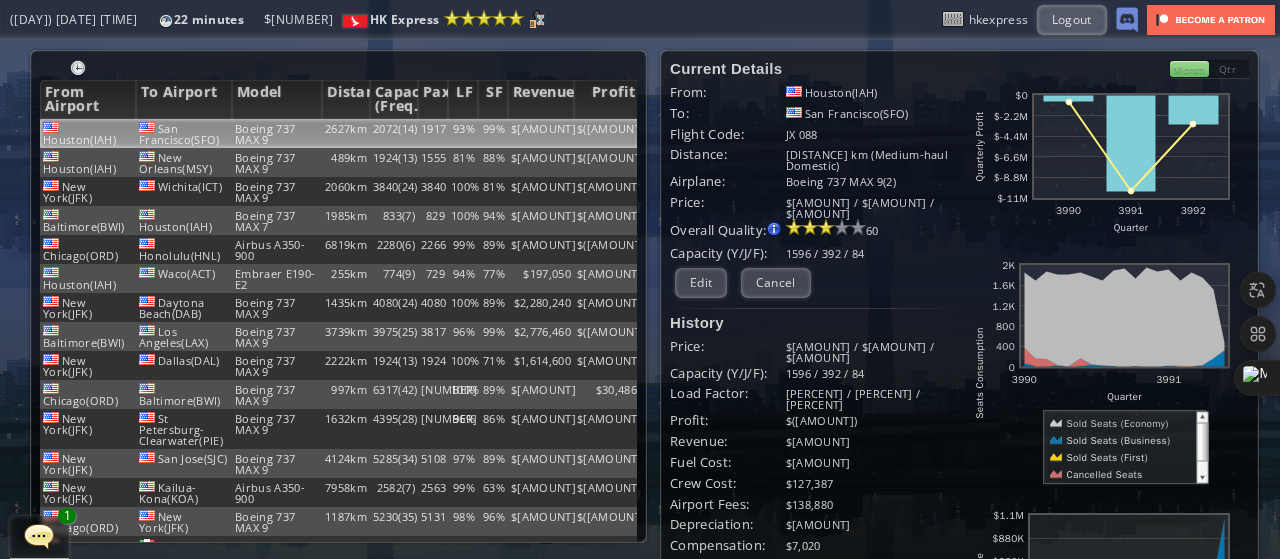 click at bounding box center (1117, 440) 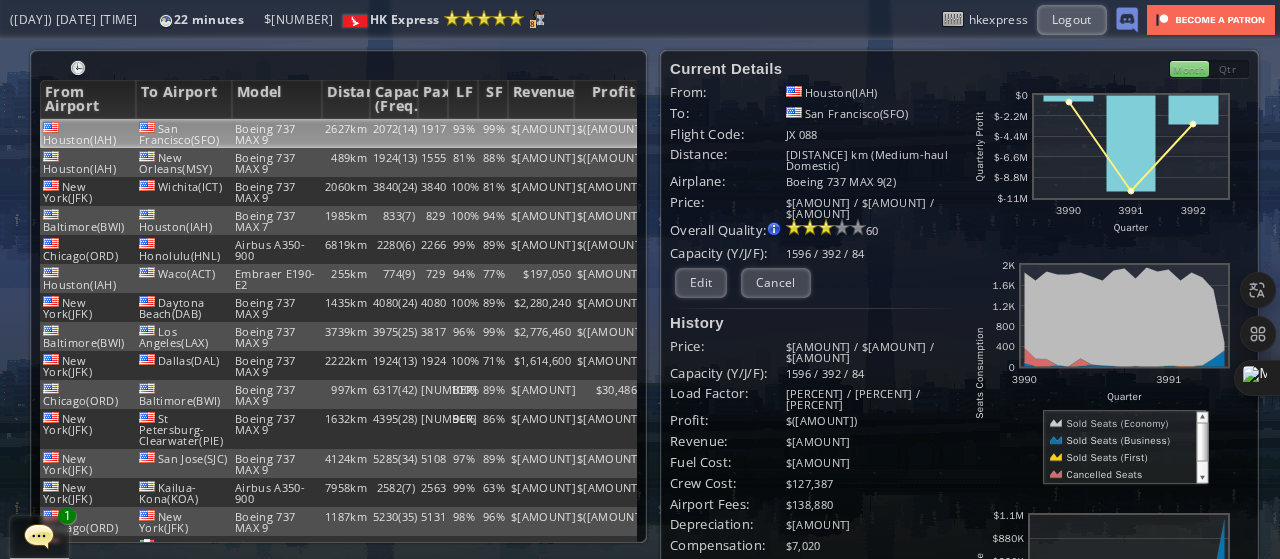 click at bounding box center (1105, 457) 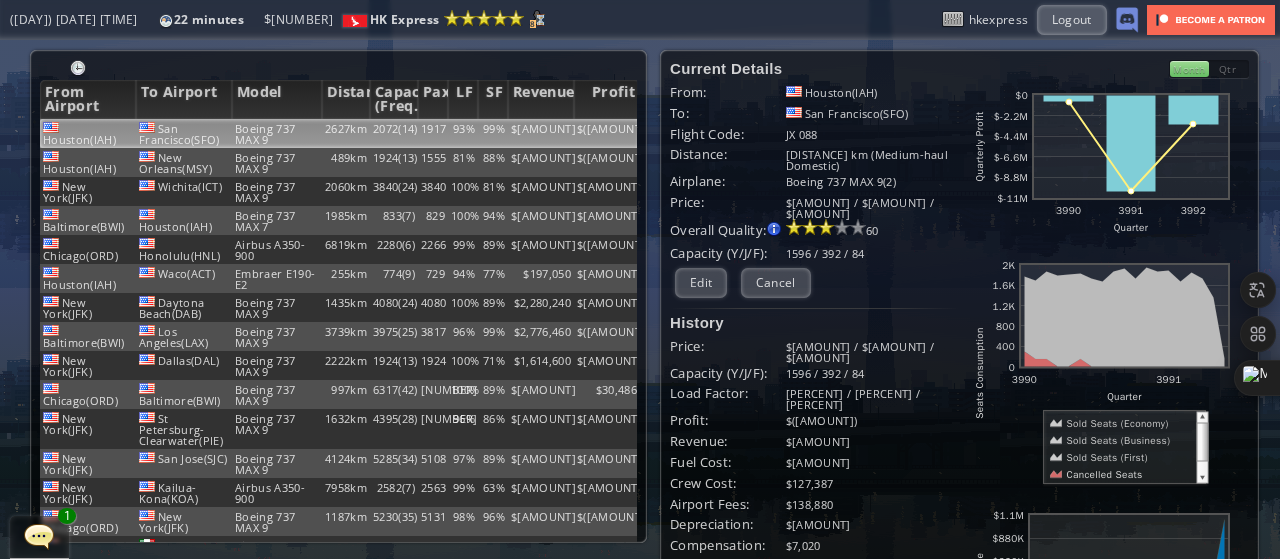 click at bounding box center (1101, 474) 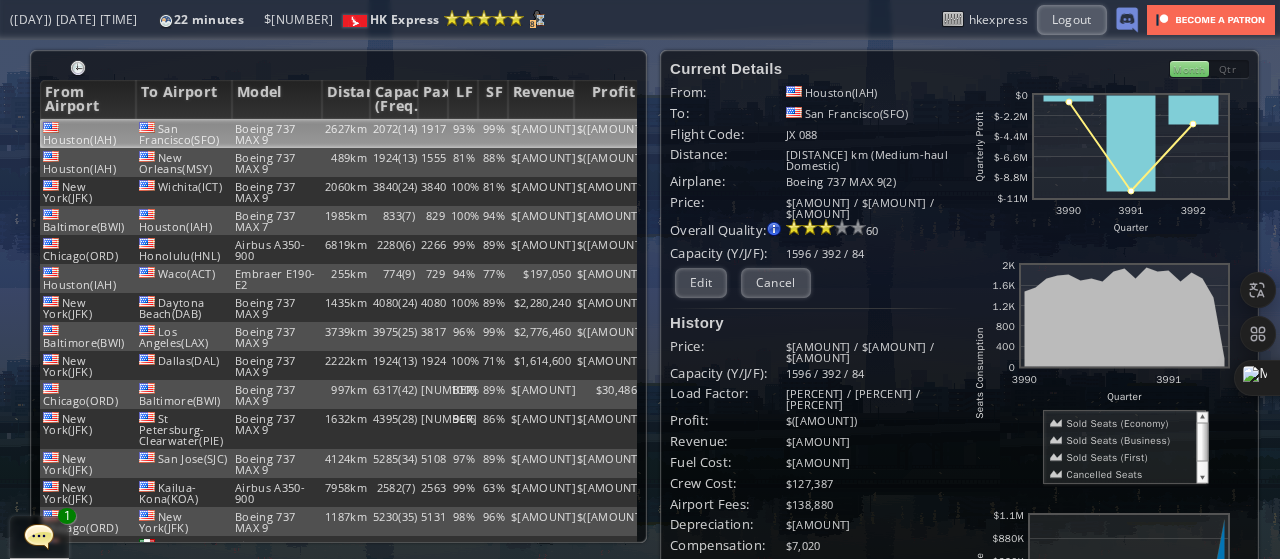 click at bounding box center (1118, 423) 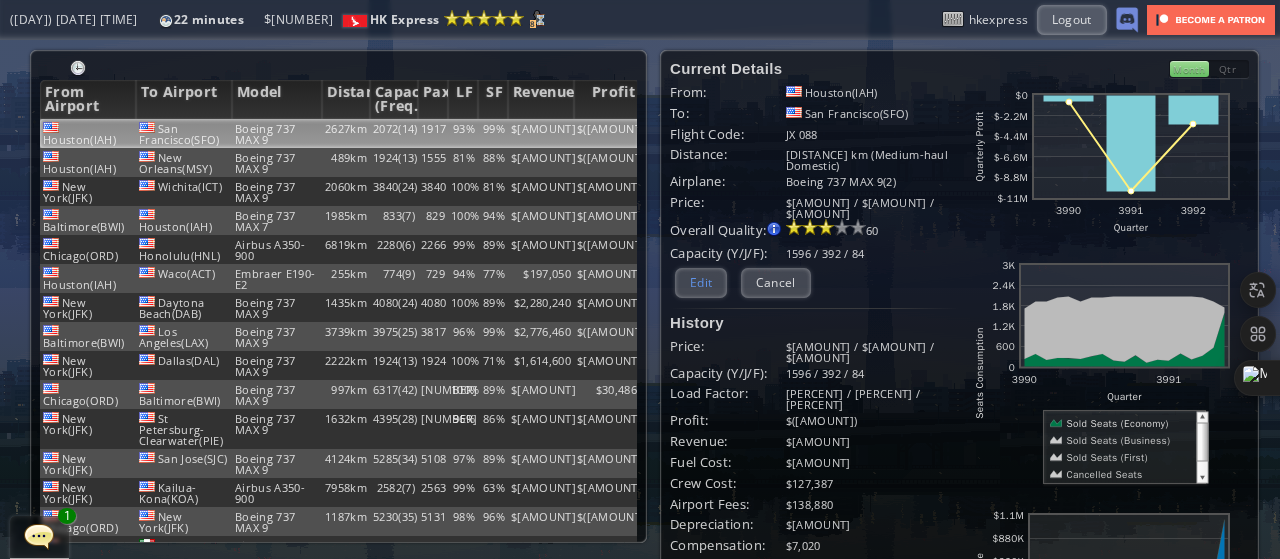 click on "Edit" at bounding box center [701, 282] 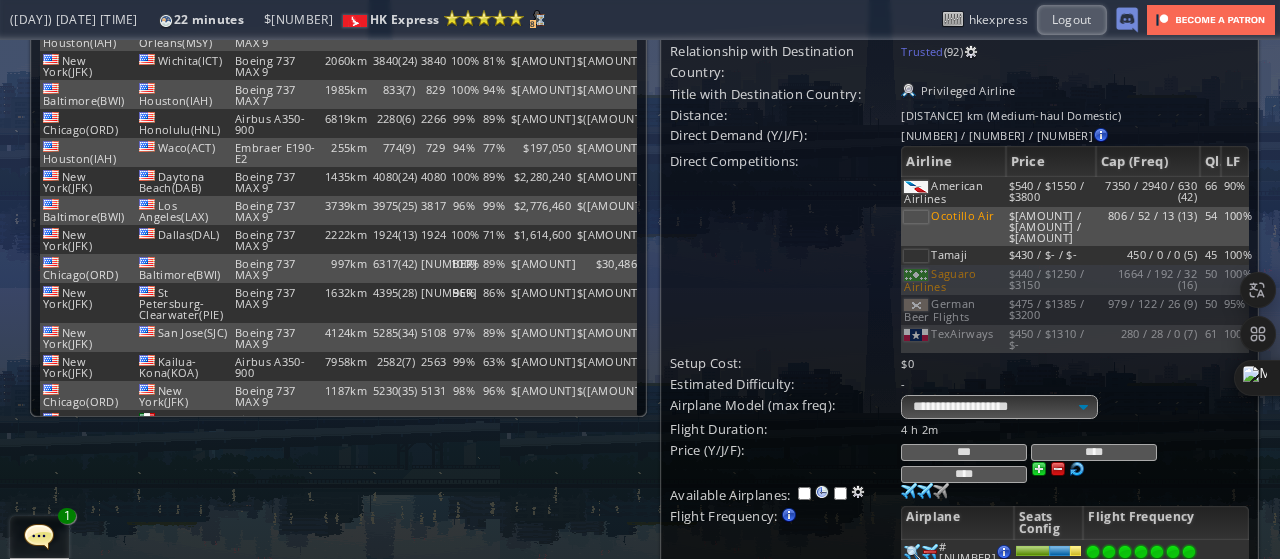 scroll, scrollTop: 132, scrollLeft: 0, axis: vertical 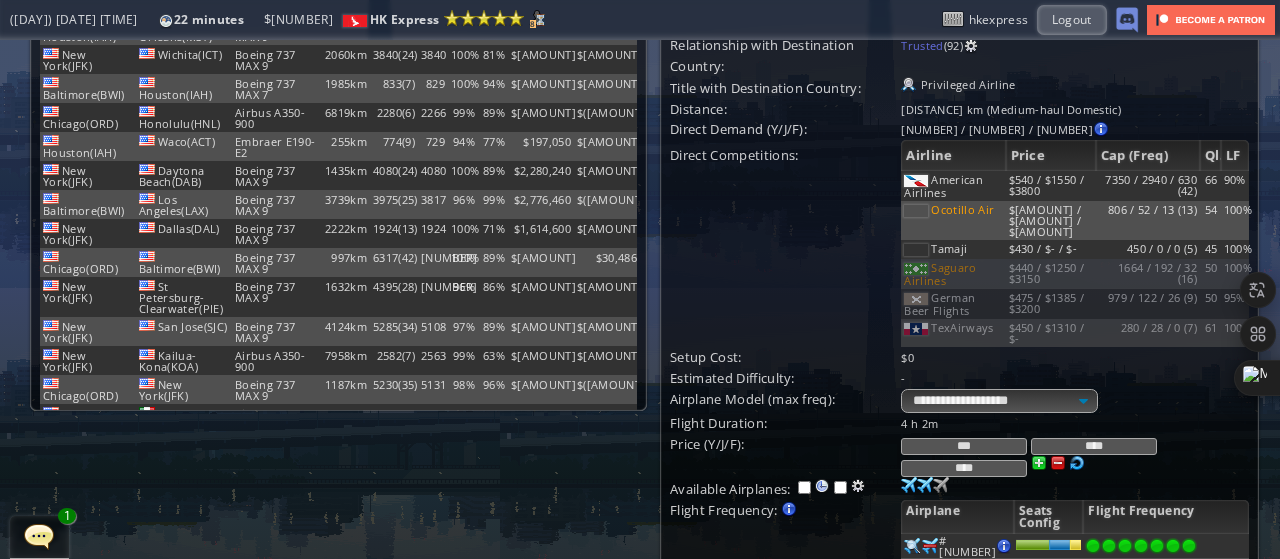 click on "***" at bounding box center (964, 446) 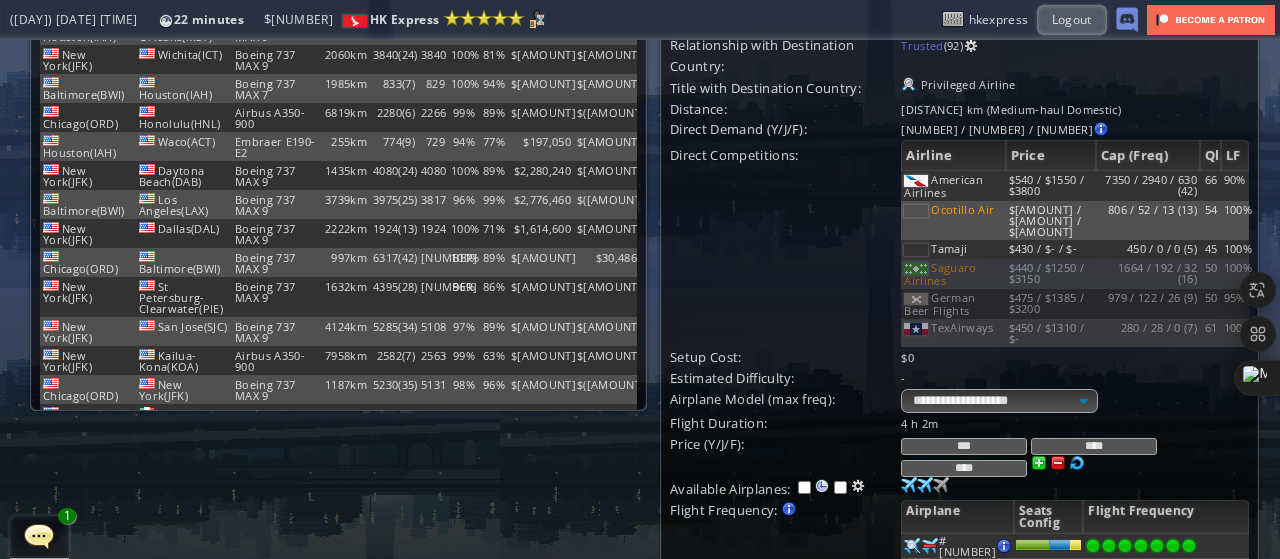 type on "***" 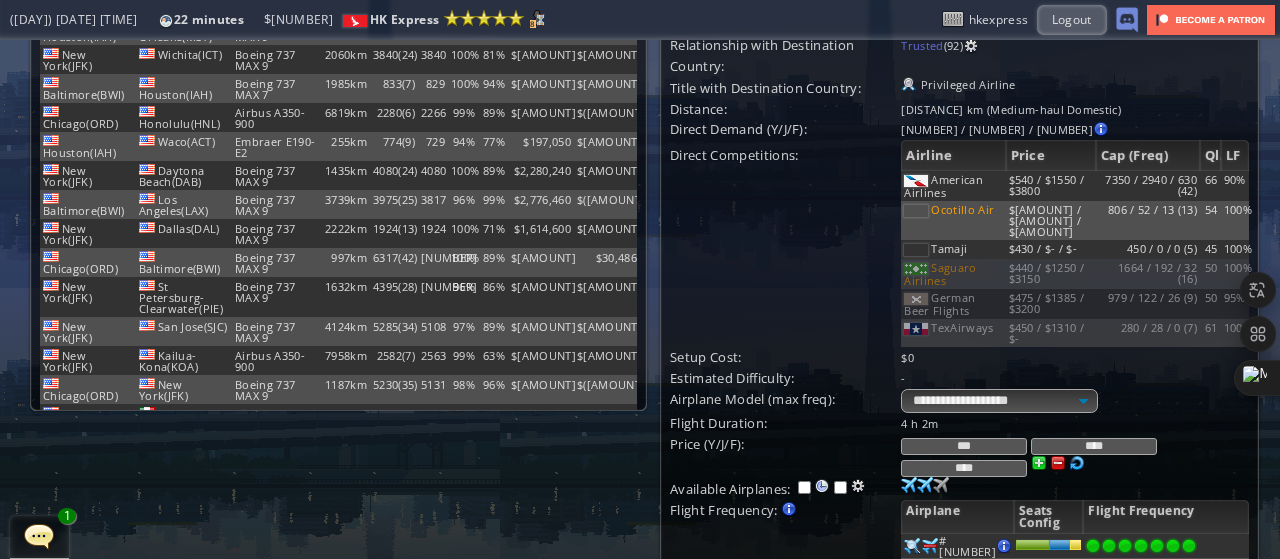 click on "****" at bounding box center [964, 468] 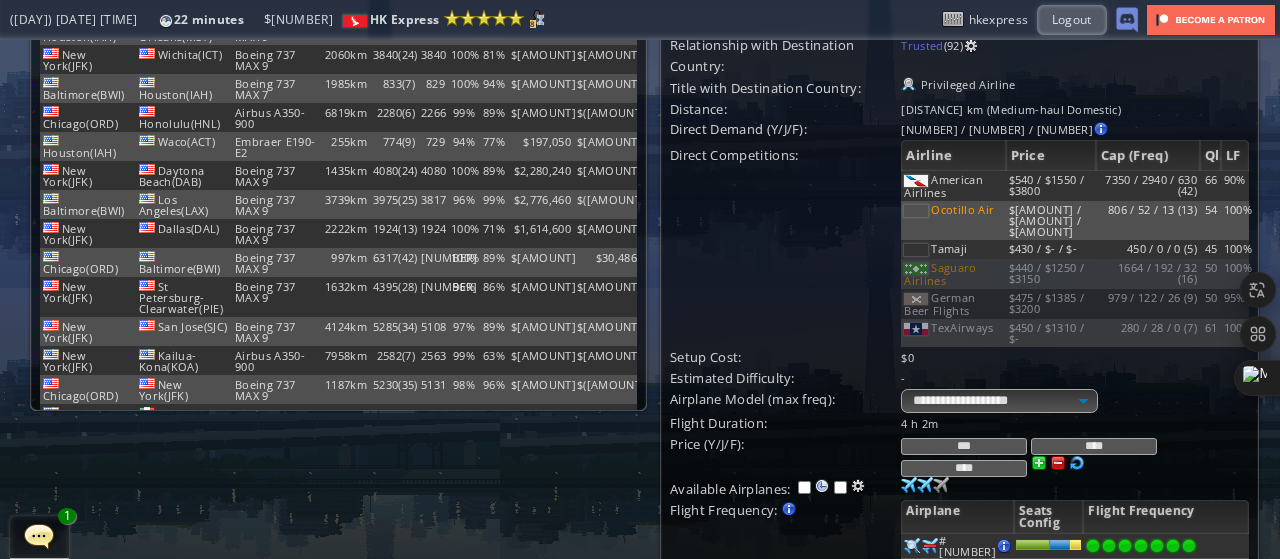 type on "****" 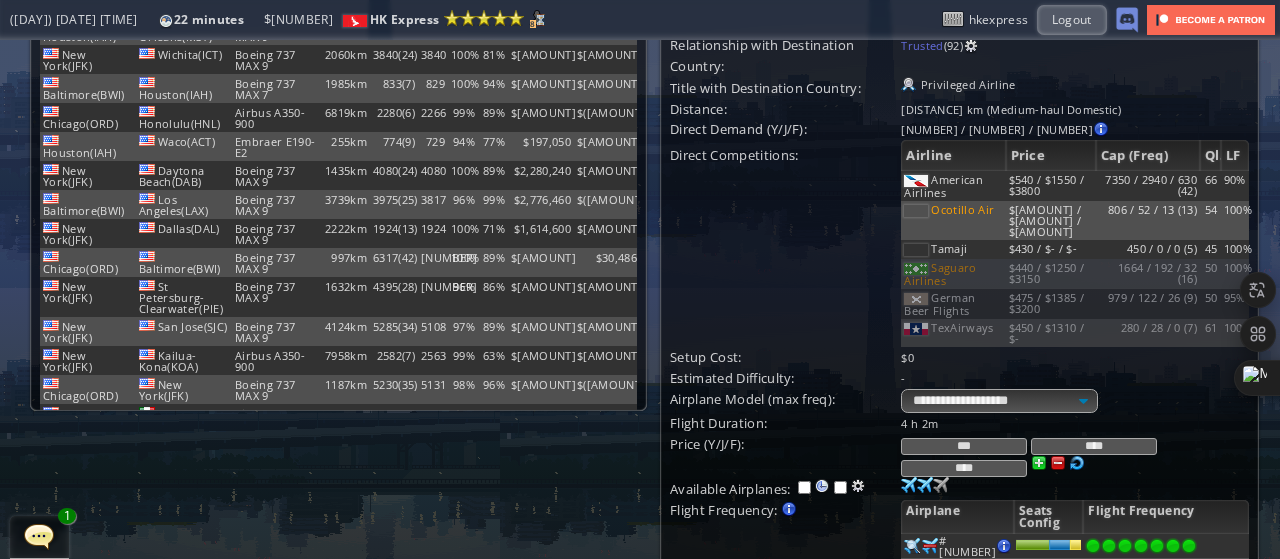 click on "****" at bounding box center [1094, 446] 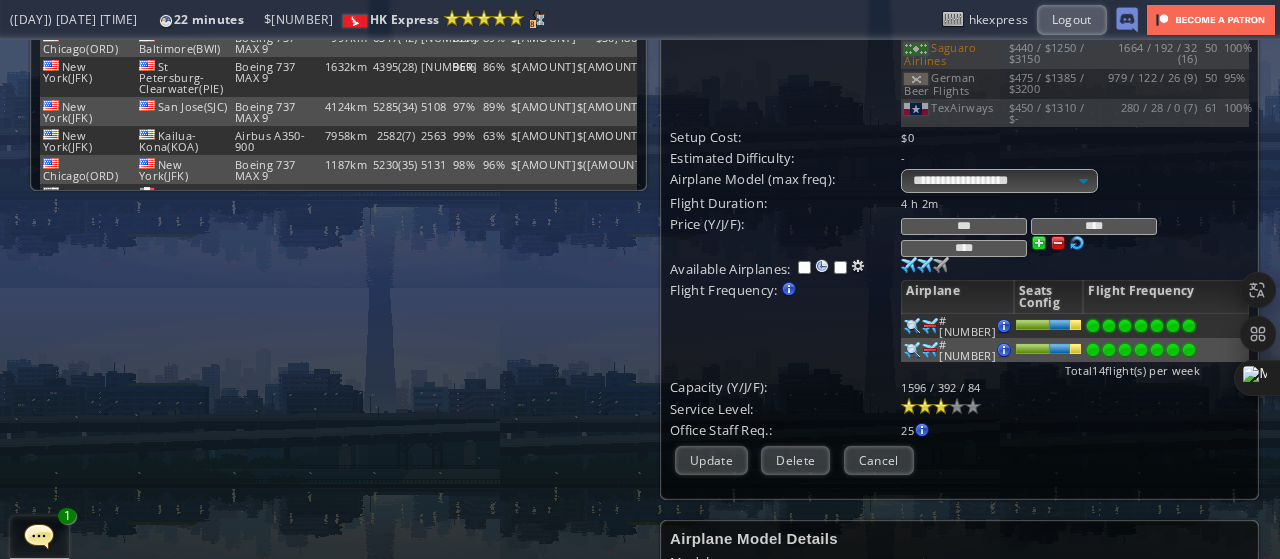 scroll, scrollTop: 379, scrollLeft: 0, axis: vertical 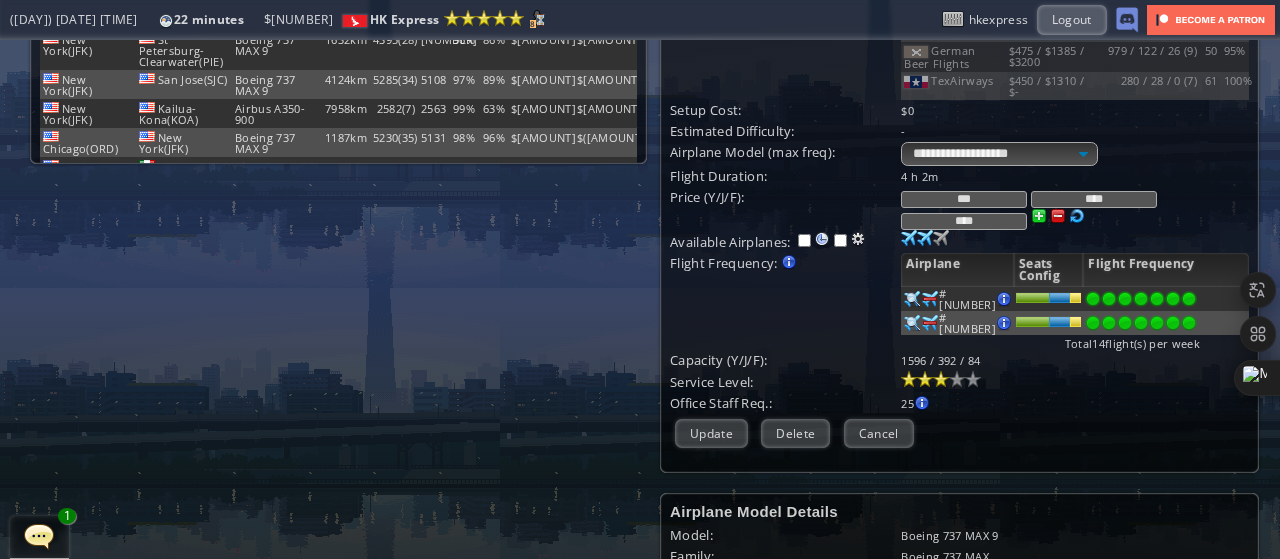 click on "Current Details
From:
[CITY]([AIRPORT])
To:
[CITY]([AIRPORT])
Flight Code:
JX [NUMBER]
Distance:
[DISTANCE] km (Medium-haul Domestic)
Airplane:
Boeing 737 MAX 9([NUMBER])
Price:
$[AMOUNT] / $[AMOUNT] / $[AMOUNT]
Overall Quality:
Overall quality is determined by:
- Fleet Age per Route
- Service Star level per route
- Company wide Service Quality
[NUMBER]" at bounding box center (959, 72) 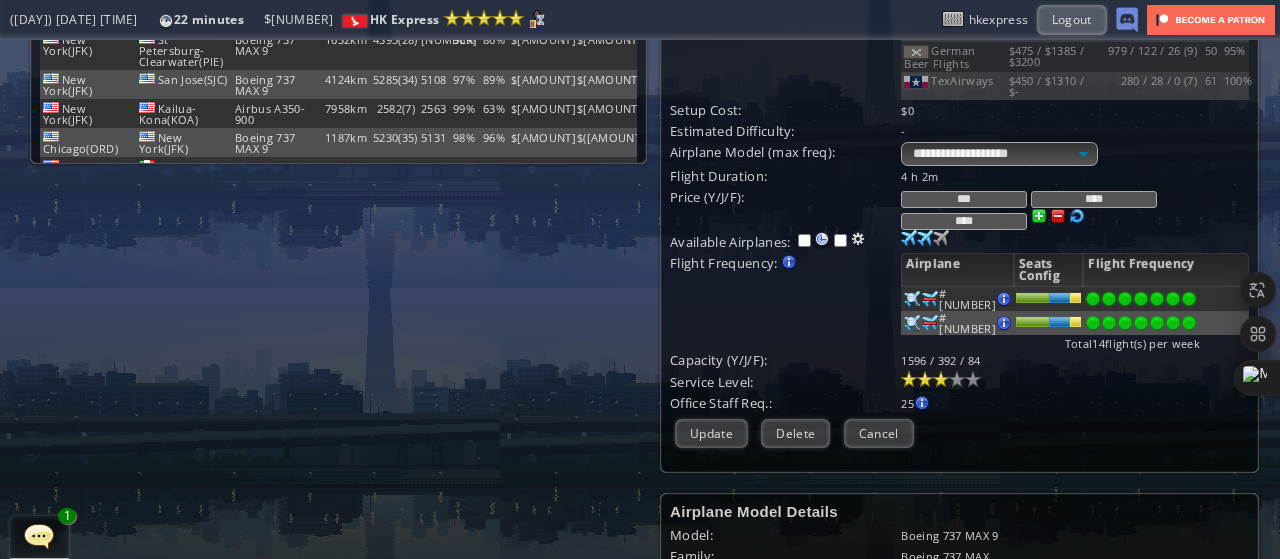 click on "Current Details
From:
[CITY]([AIRPORT])
To:
[CITY]([AIRPORT])
Flight Code:
JX [NUMBER]
Distance:
[DISTANCE] km (Medium-haul Domestic)
Airplane:
Boeing 737 MAX 9([NUMBER])
Price:
$[AMOUNT] / $[AMOUNT] / $[AMOUNT]
Overall Quality:
Overall quality is determined by:
- Fleet Age per Route
- Service Star level per route
- Company wide Service Quality
[NUMBER]" at bounding box center (959, 72) 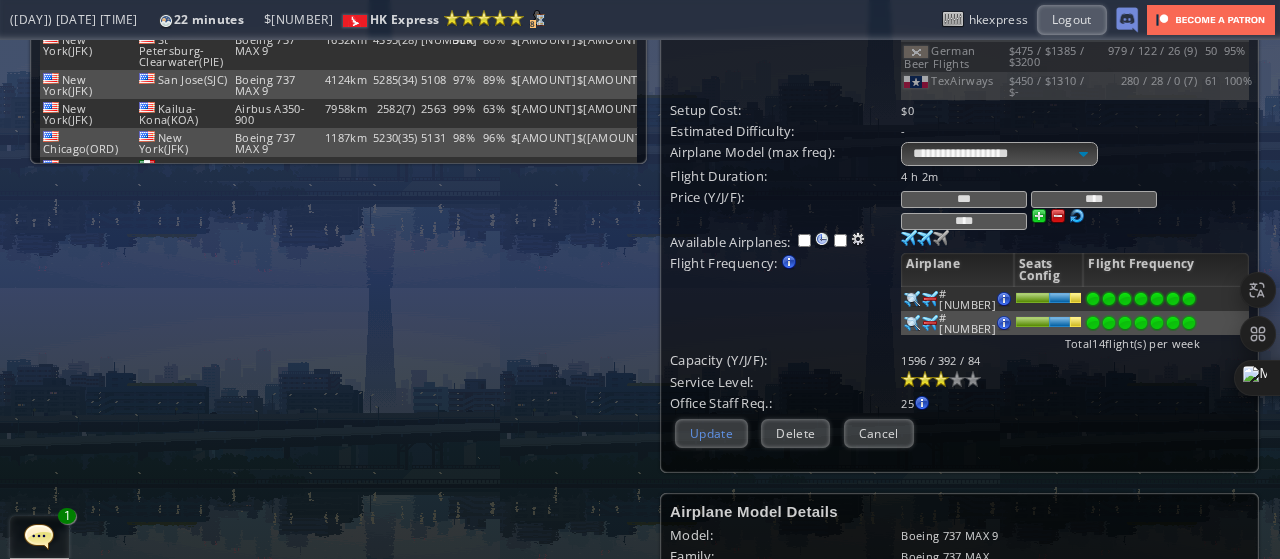 click on "Update" at bounding box center (711, 433) 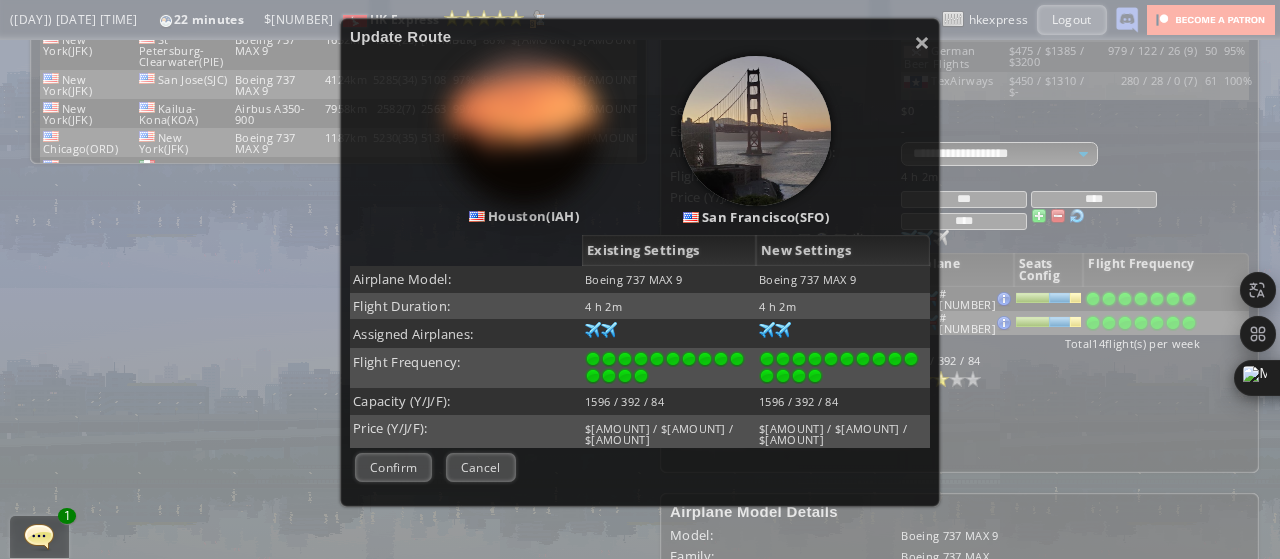 scroll, scrollTop: 179, scrollLeft: 0, axis: vertical 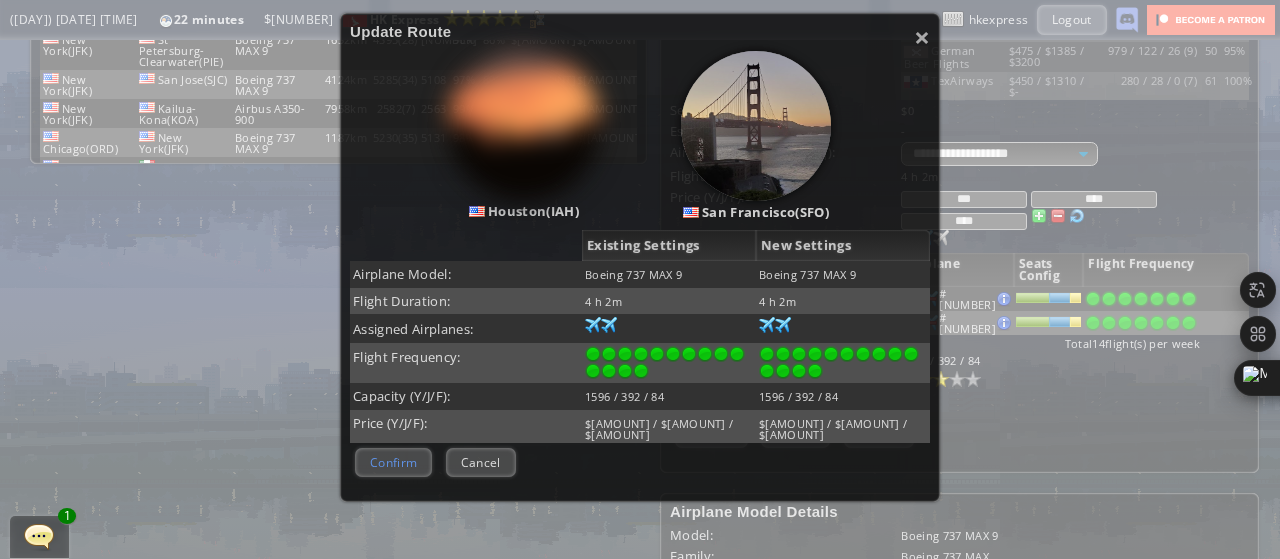 click on "Confirm" at bounding box center [393, 462] 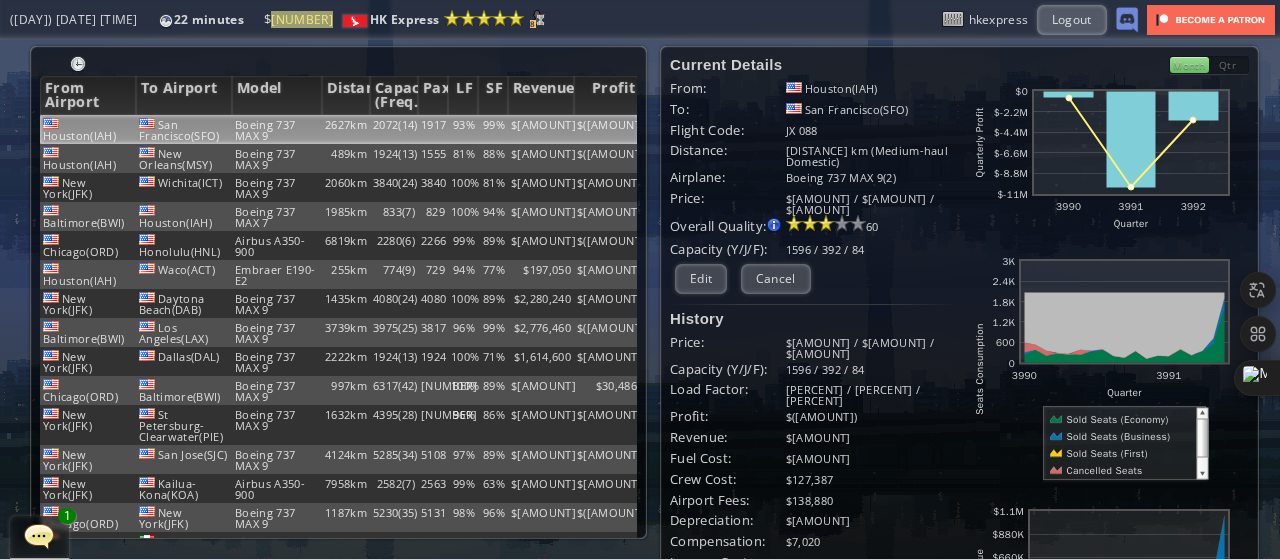 scroll, scrollTop: 0, scrollLeft: 0, axis: both 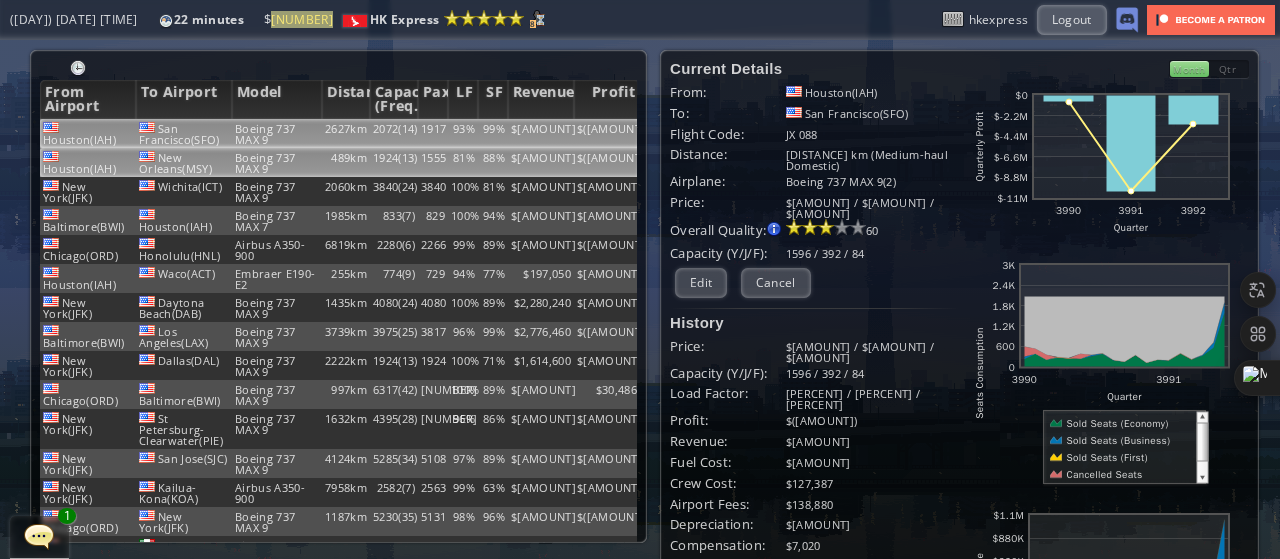 click on "New Orleans(MSY)" at bounding box center [184, 133] 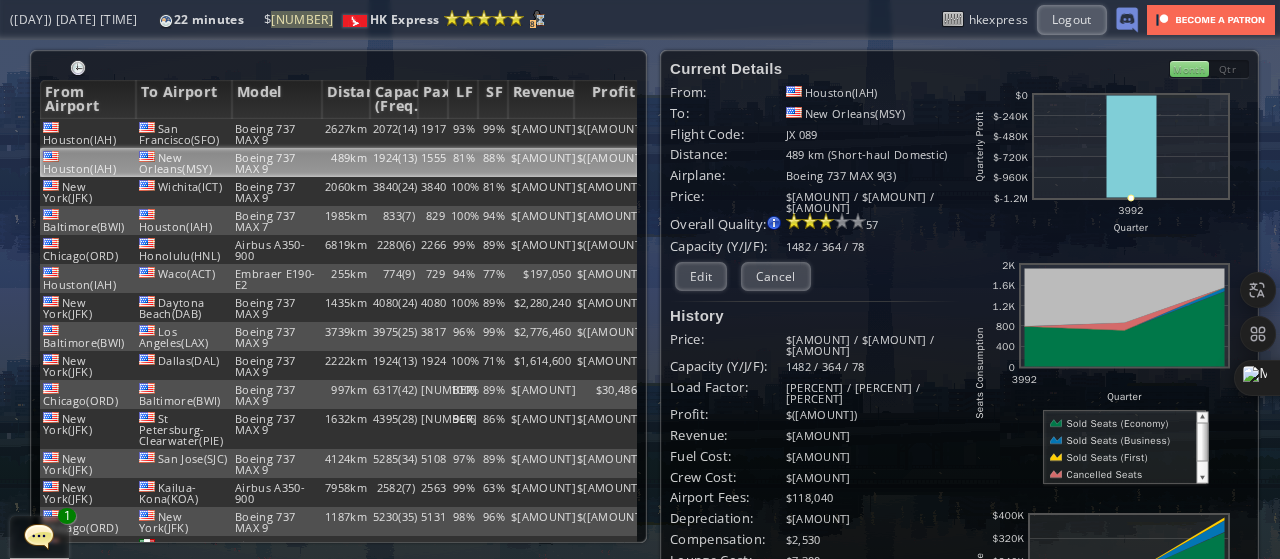 click on "Quarter" at bounding box center (1125, 396) 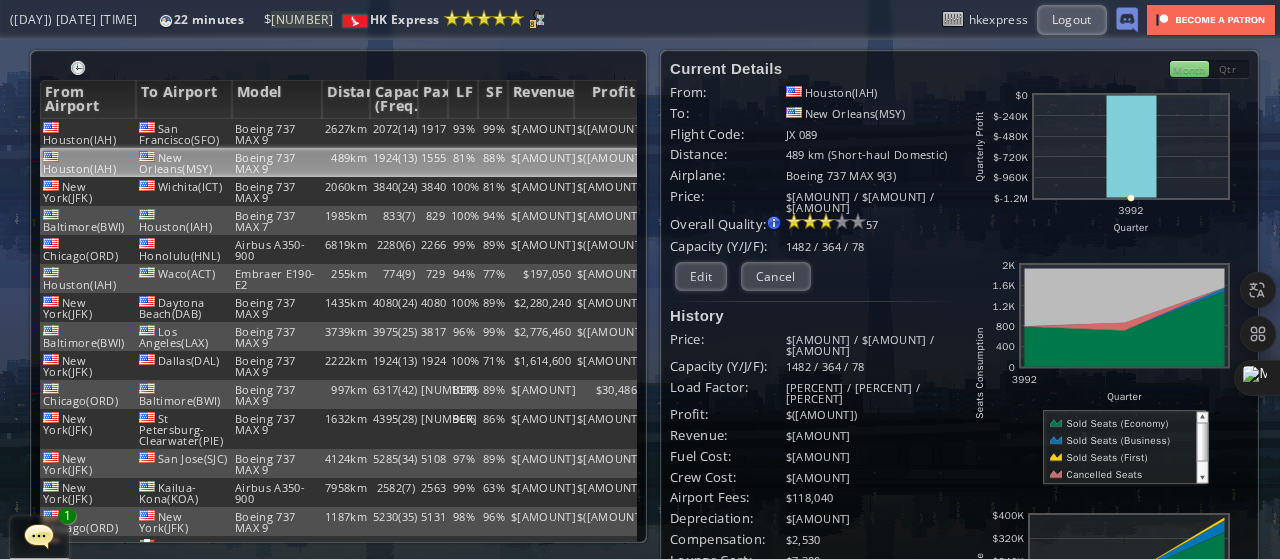 click at bounding box center (1118, 423) 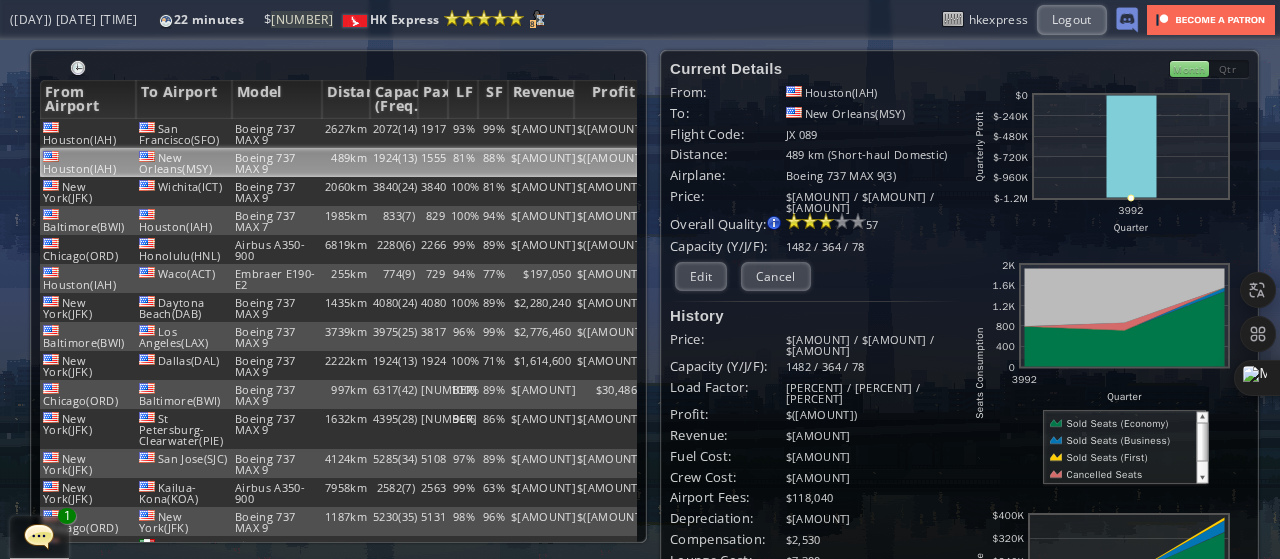 click at bounding box center [1117, 440] 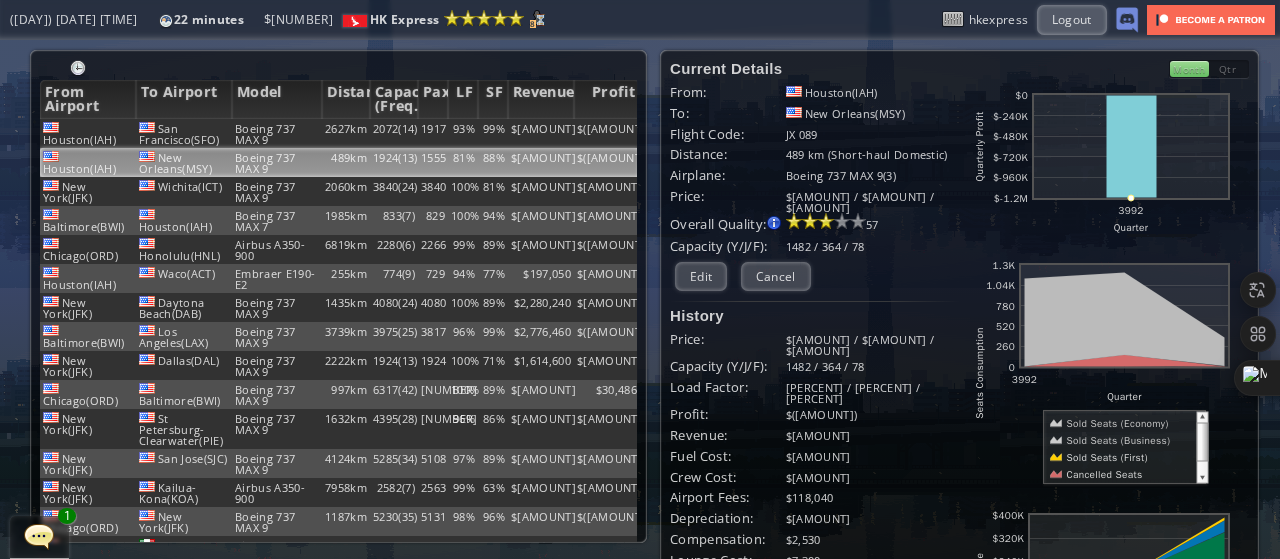 click at bounding box center (1101, 474) 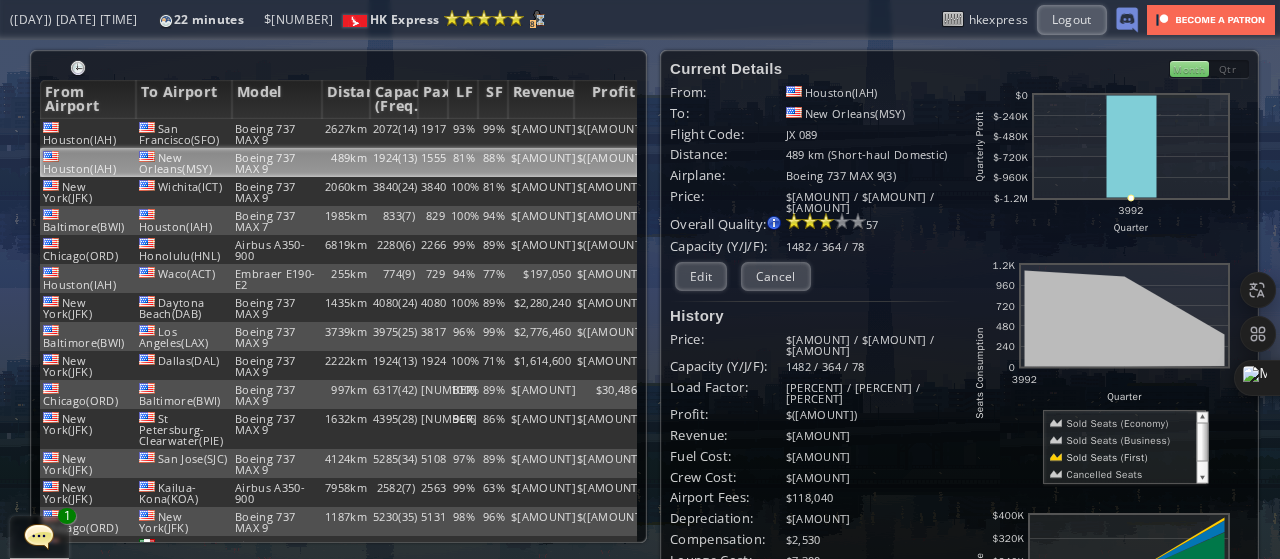 click at bounding box center [1118, 423] 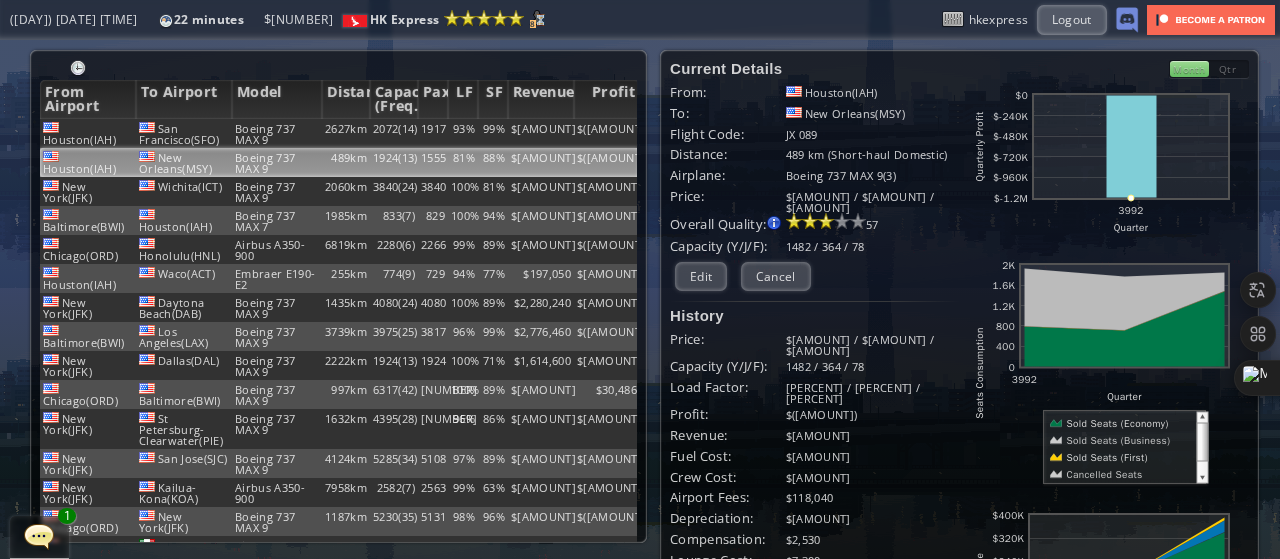 click at bounding box center (1105, 457) 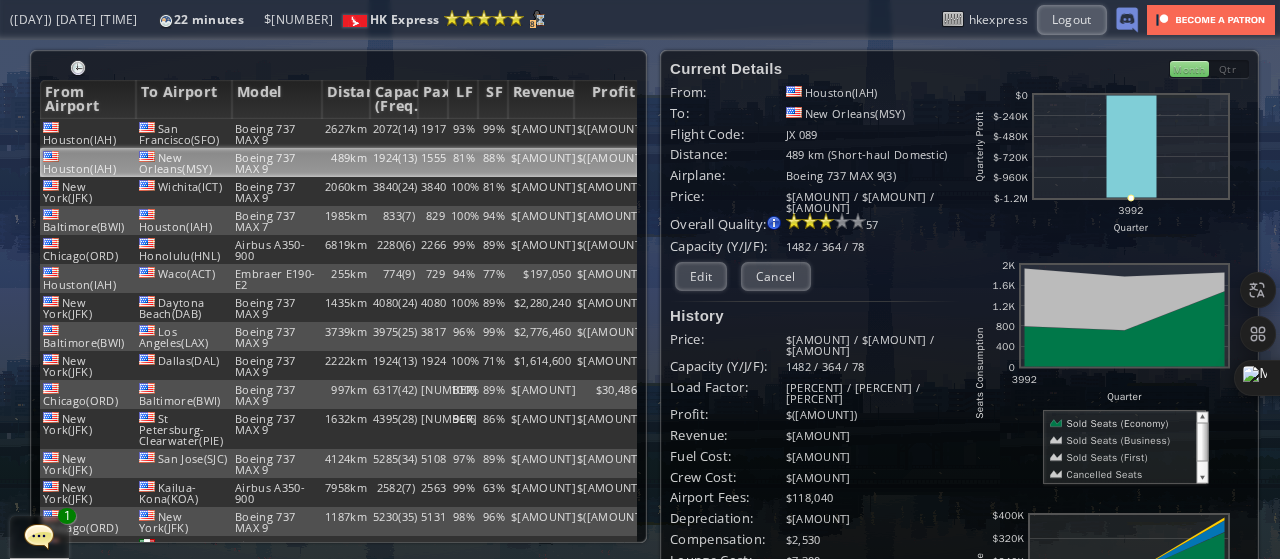 click at bounding box center [1118, 423] 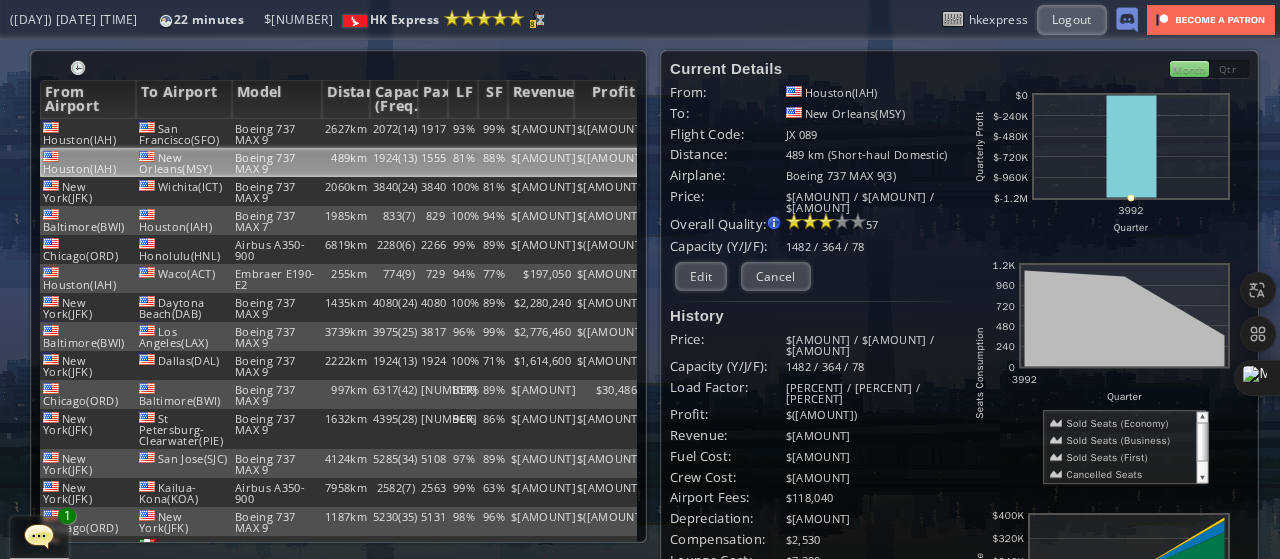 click at bounding box center (1118, 423) 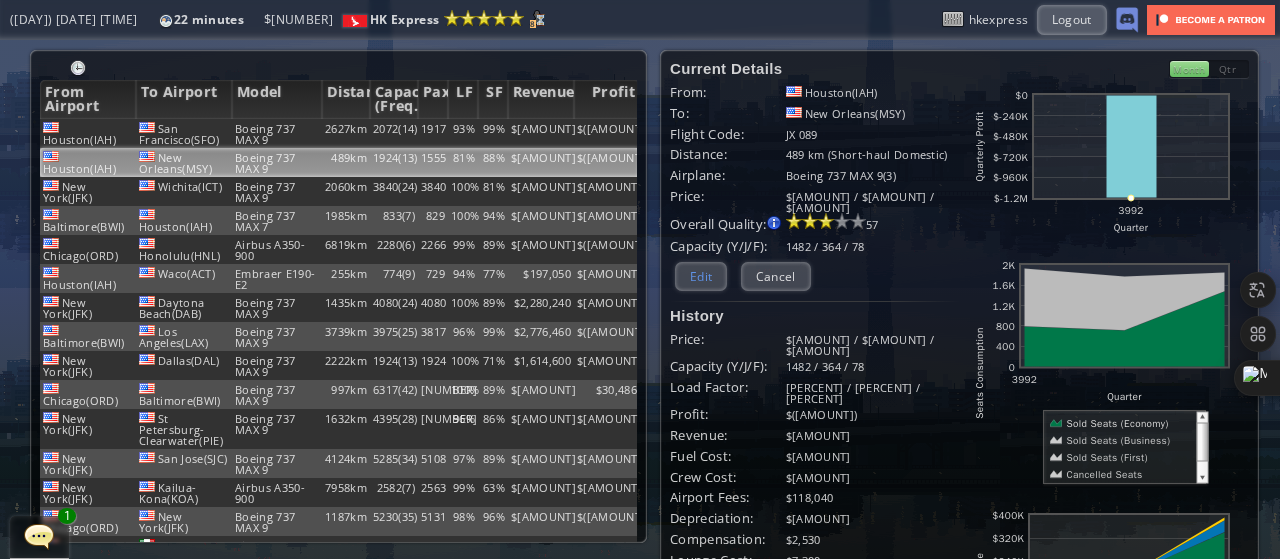 click on "Edit" at bounding box center [701, 276] 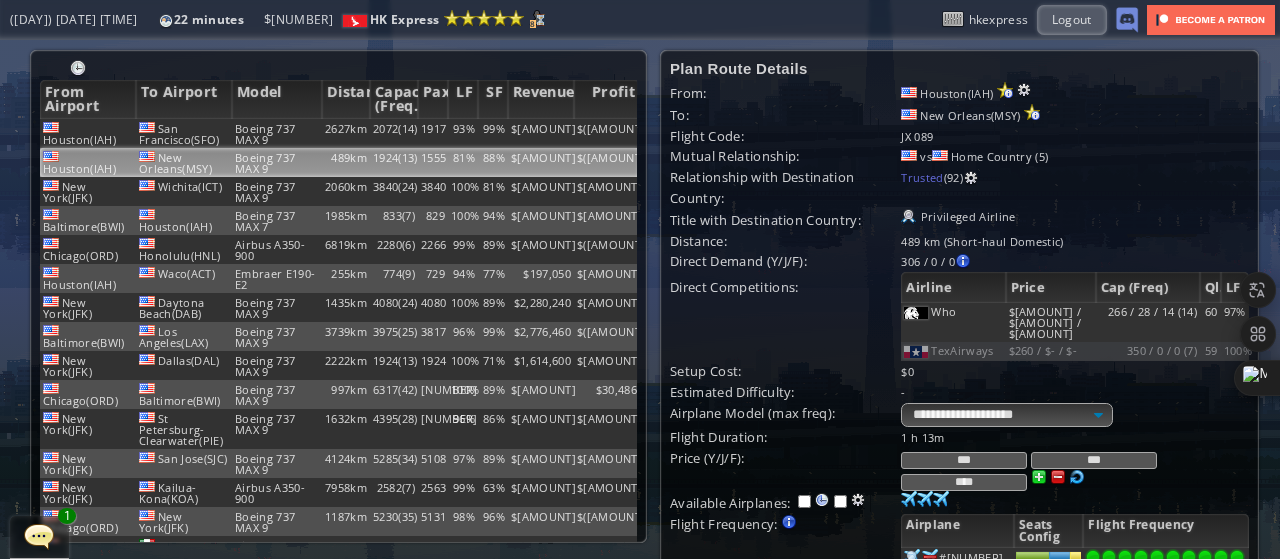 click on "***" at bounding box center [1094, 460] 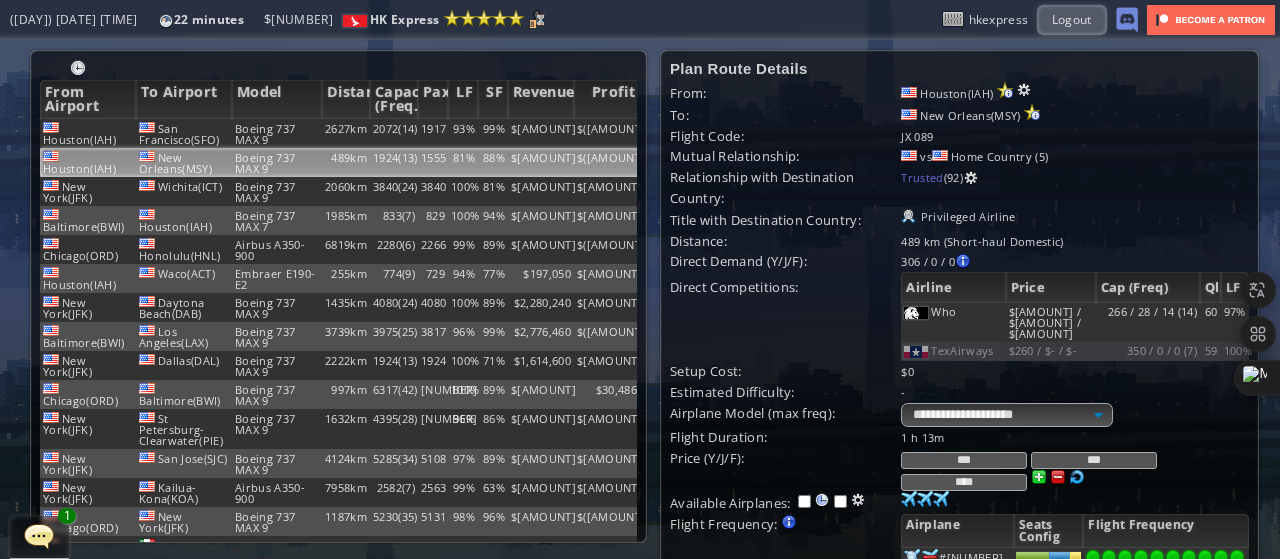 type on "***" 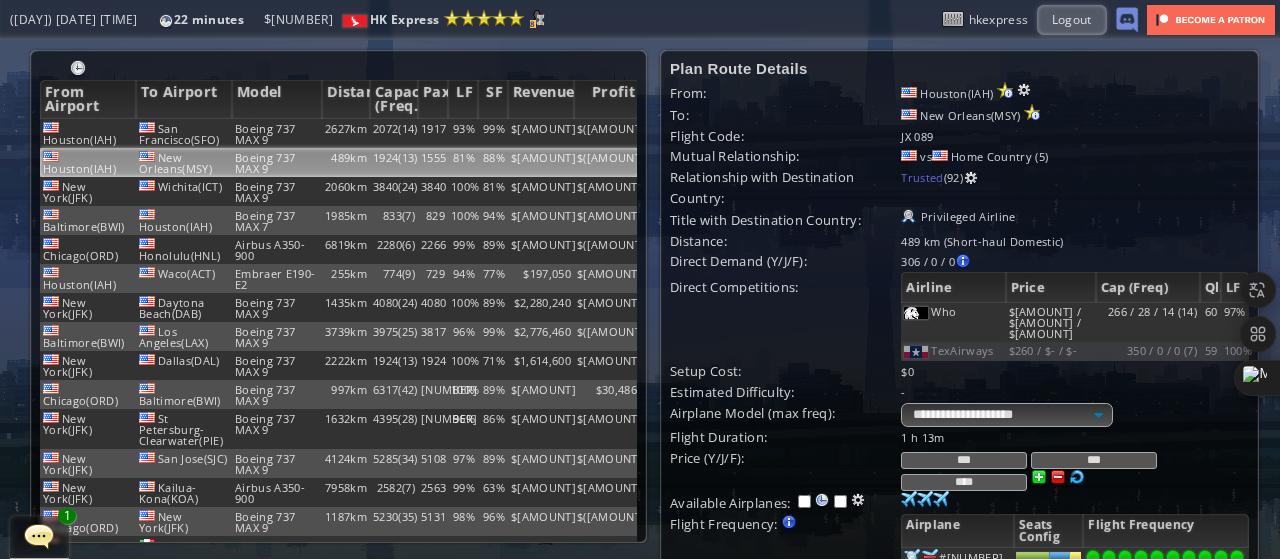click on "****" at bounding box center [964, 482] 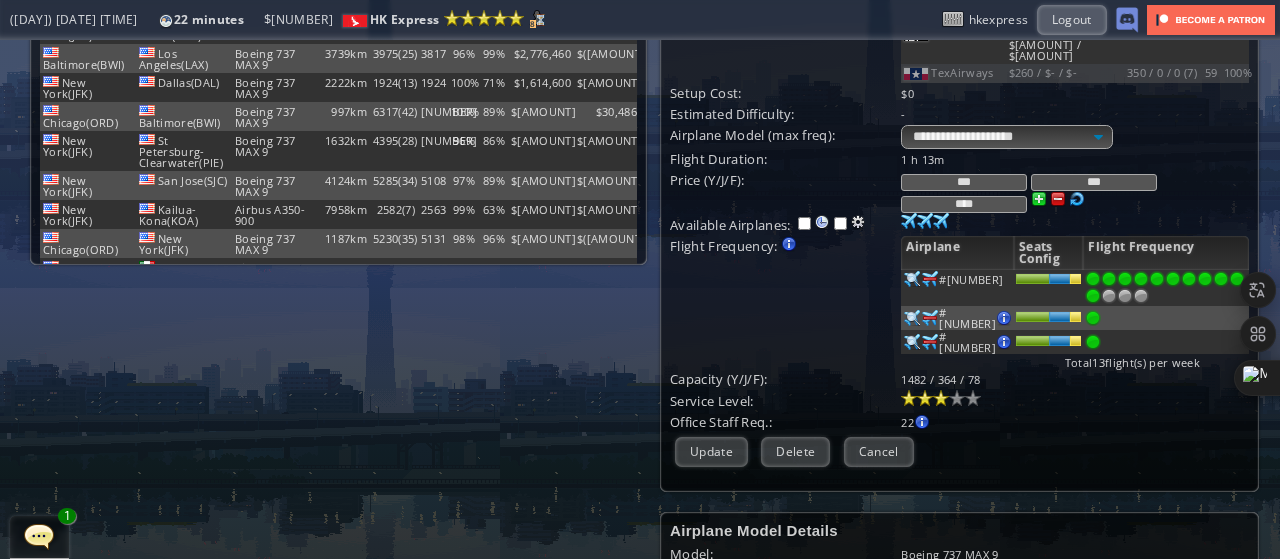 scroll, scrollTop: 283, scrollLeft: 0, axis: vertical 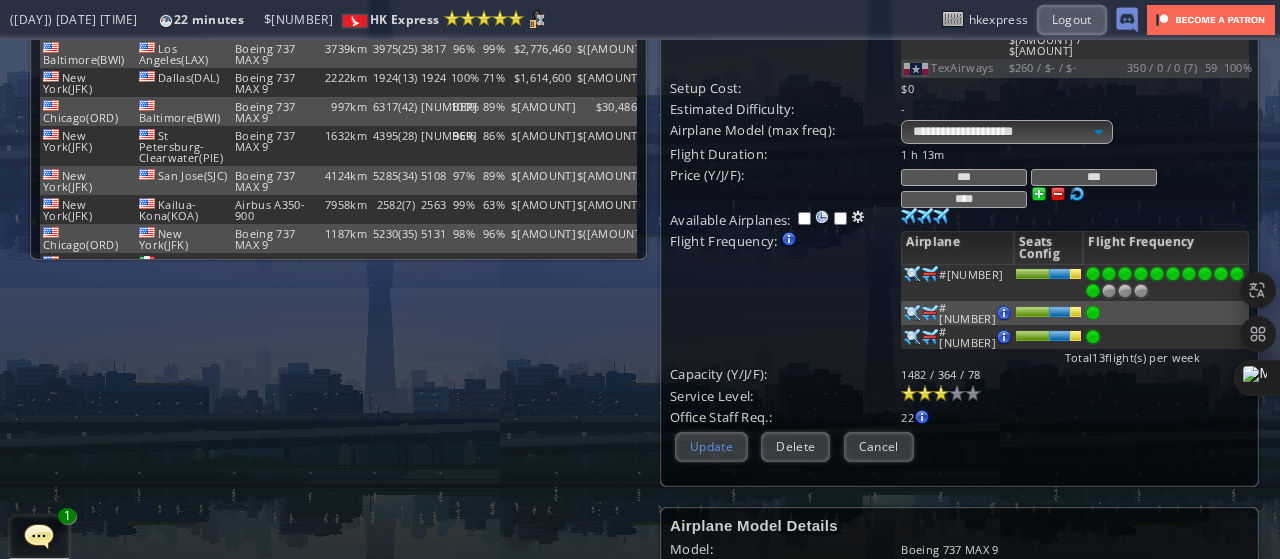 type on "****" 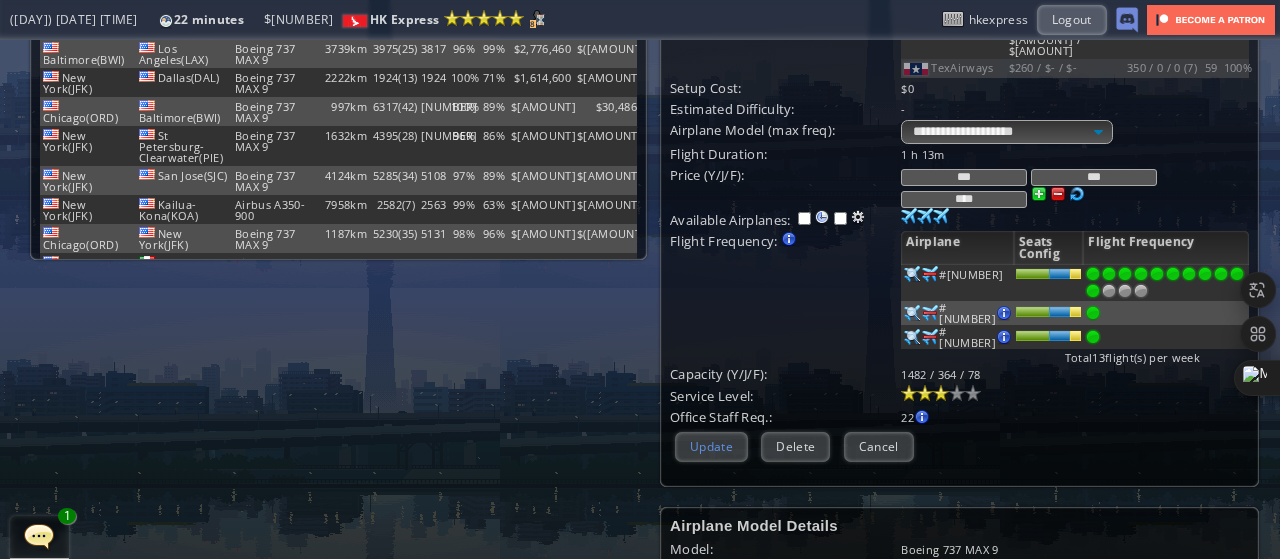 click on "Update" at bounding box center [711, 446] 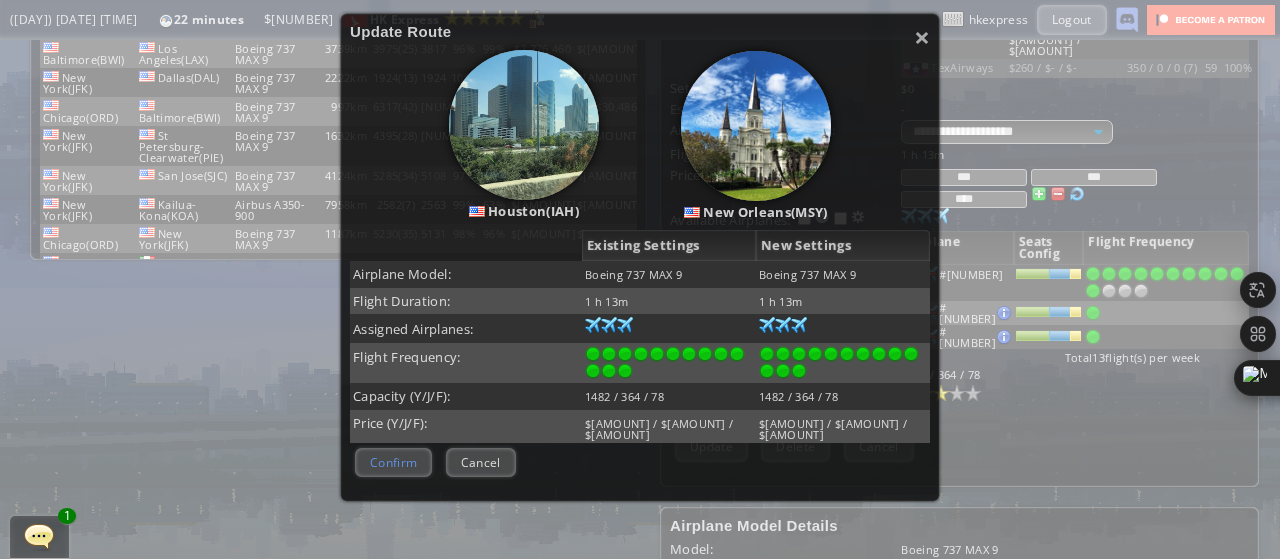 click on "Confirm" at bounding box center (393, 462) 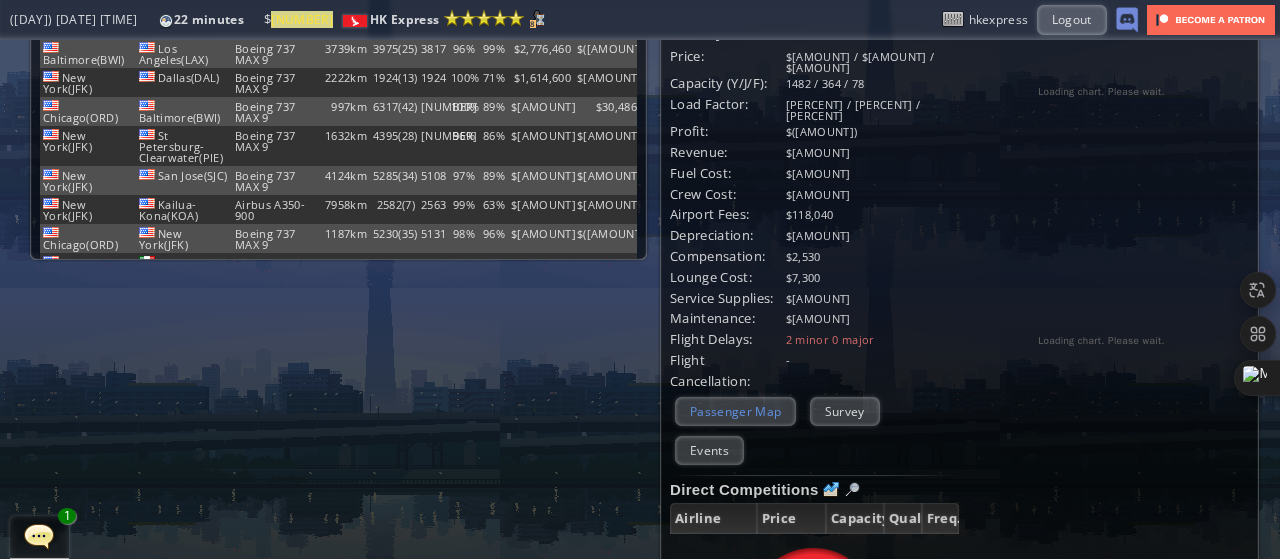 click on "Passenger Map" at bounding box center (735, 411) 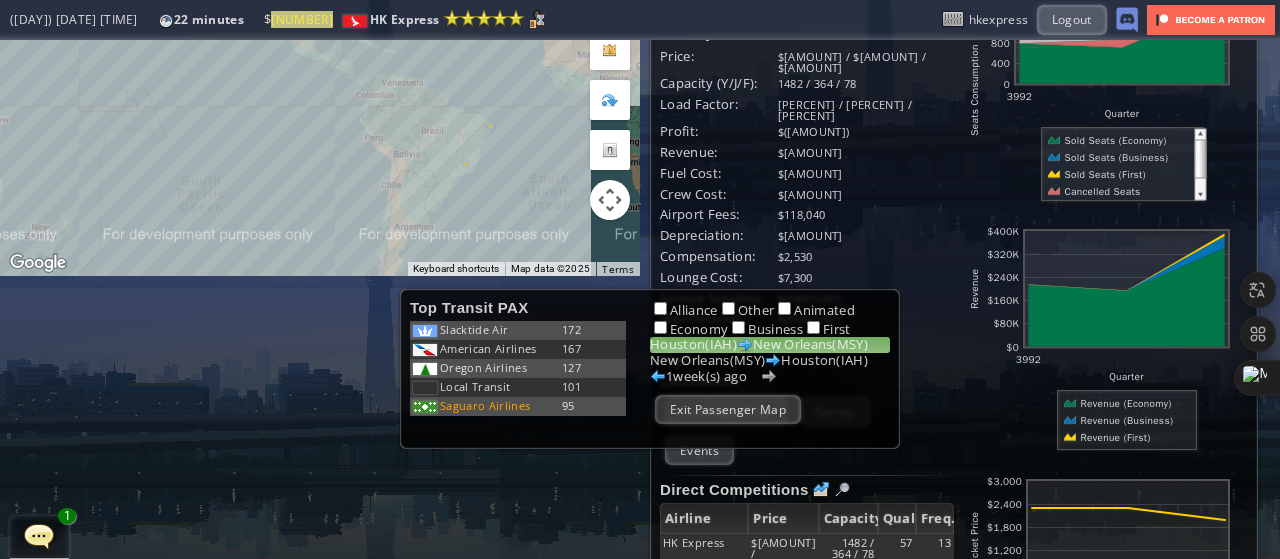 scroll, scrollTop: 0, scrollLeft: 0, axis: both 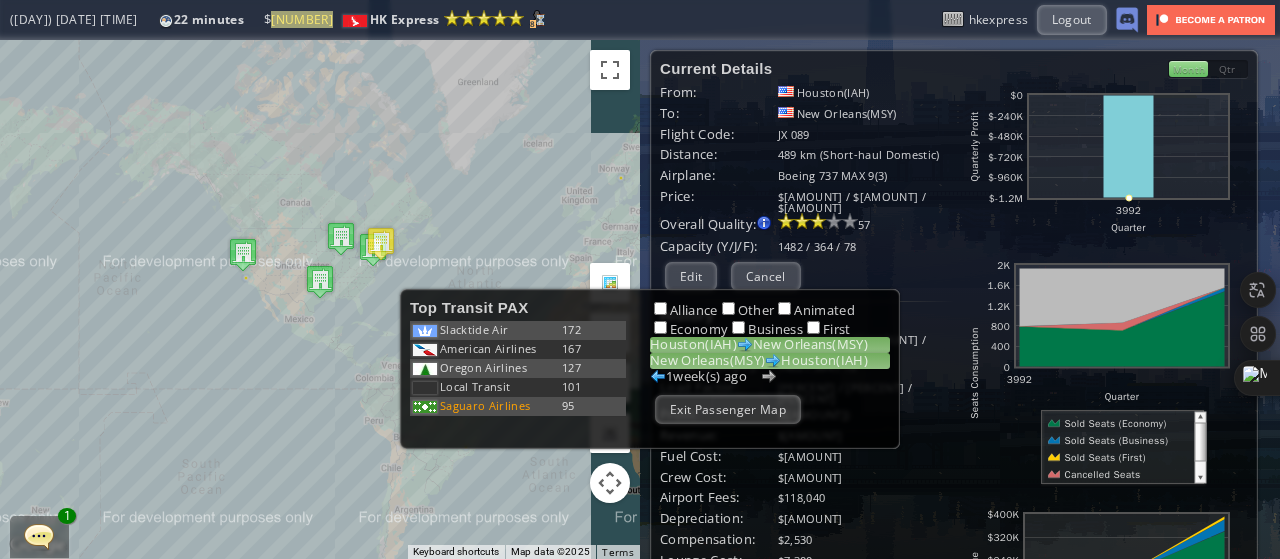 click on "[CITY]([AIRPORT]) [CITY]([AIRPORT])" at bounding box center (770, 361) 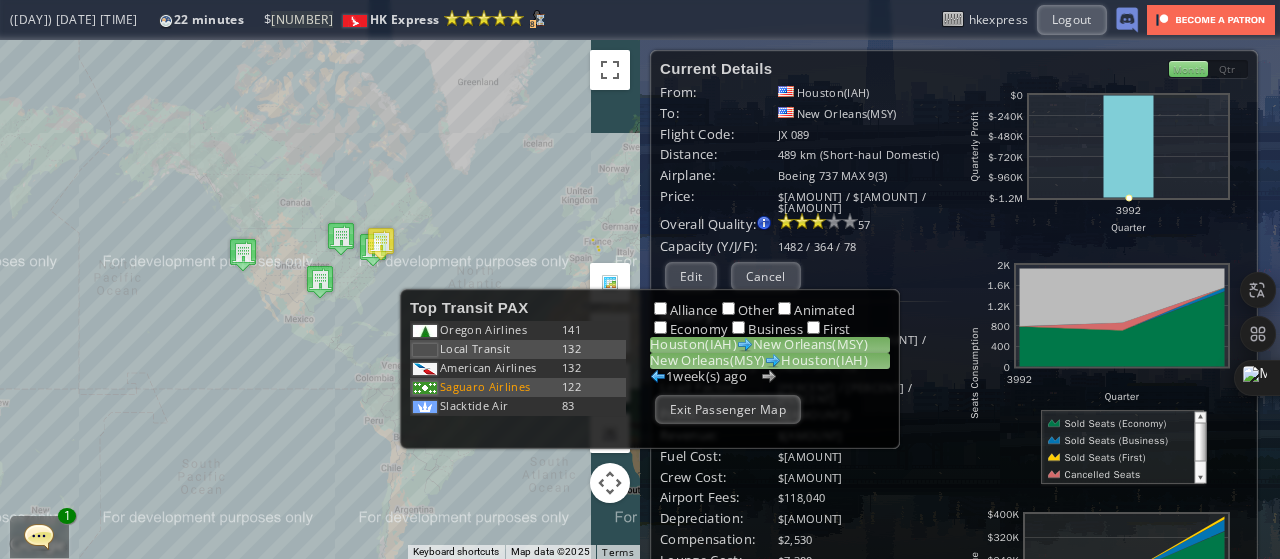 click on "[CITY]([AIRPORT]) [CITY]([AIRPORT])" at bounding box center (770, 345) 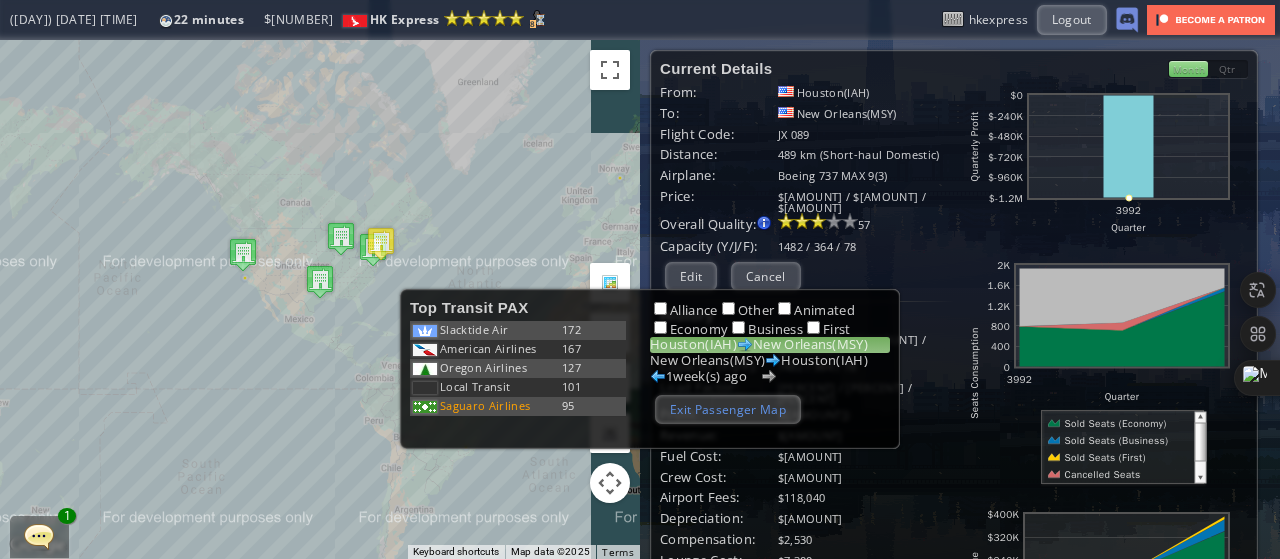 click on "Exit Passenger Map" at bounding box center (728, 409) 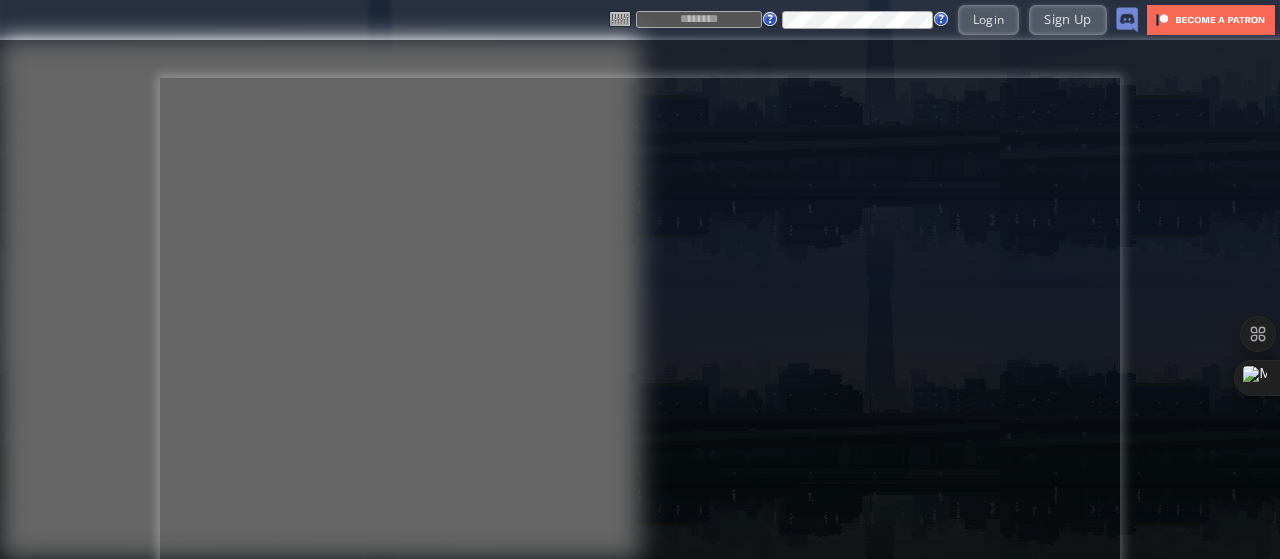 scroll, scrollTop: 0, scrollLeft: 0, axis: both 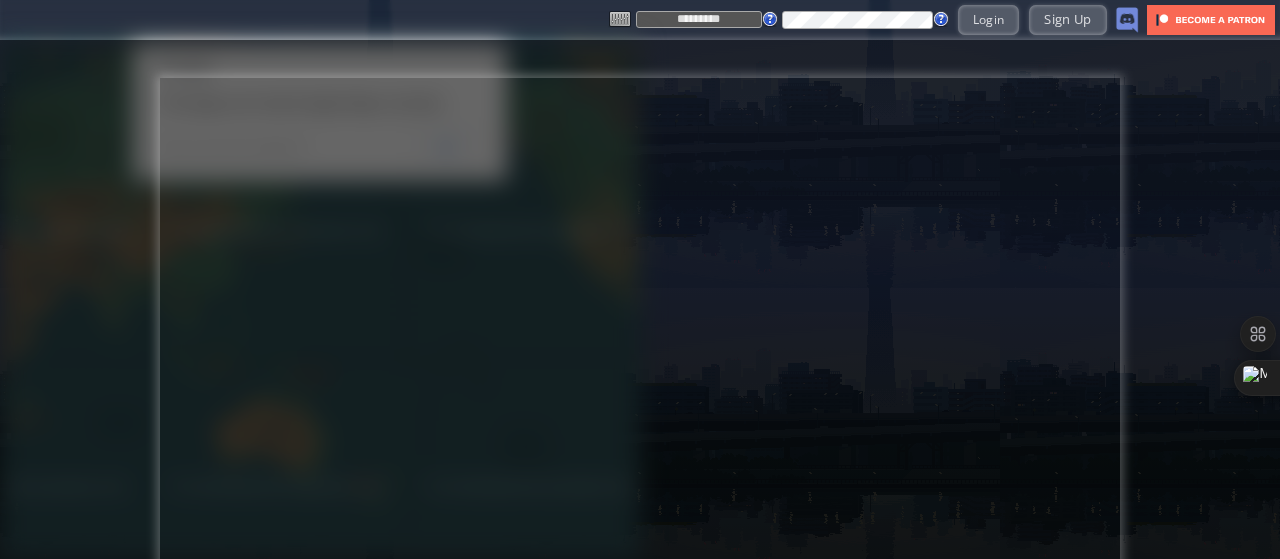 click on ">> Tell me more
>> Sign me up
>> Check out the game world
>> Search for a Flight in-game" at bounding box center (640, 299) 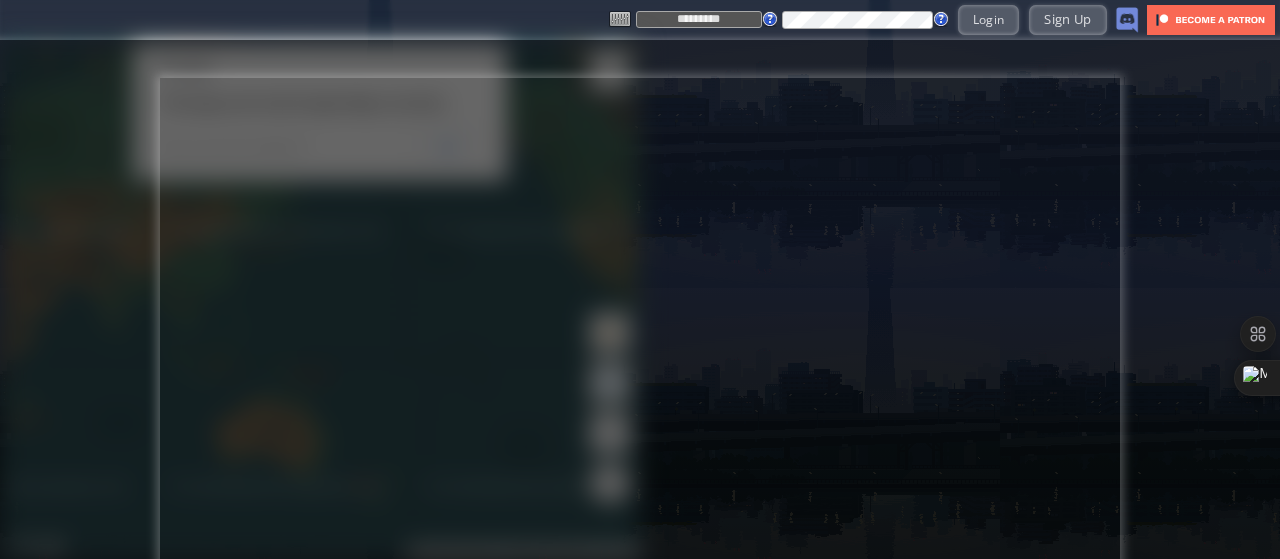 click on "*********" at bounding box center (699, 19) 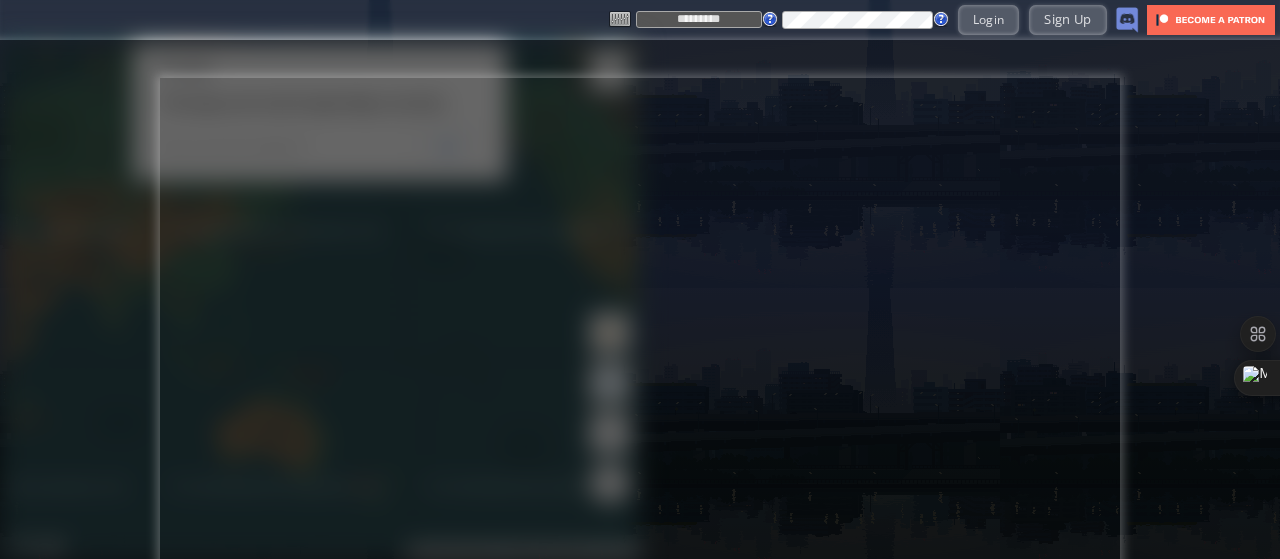 type on "*****" 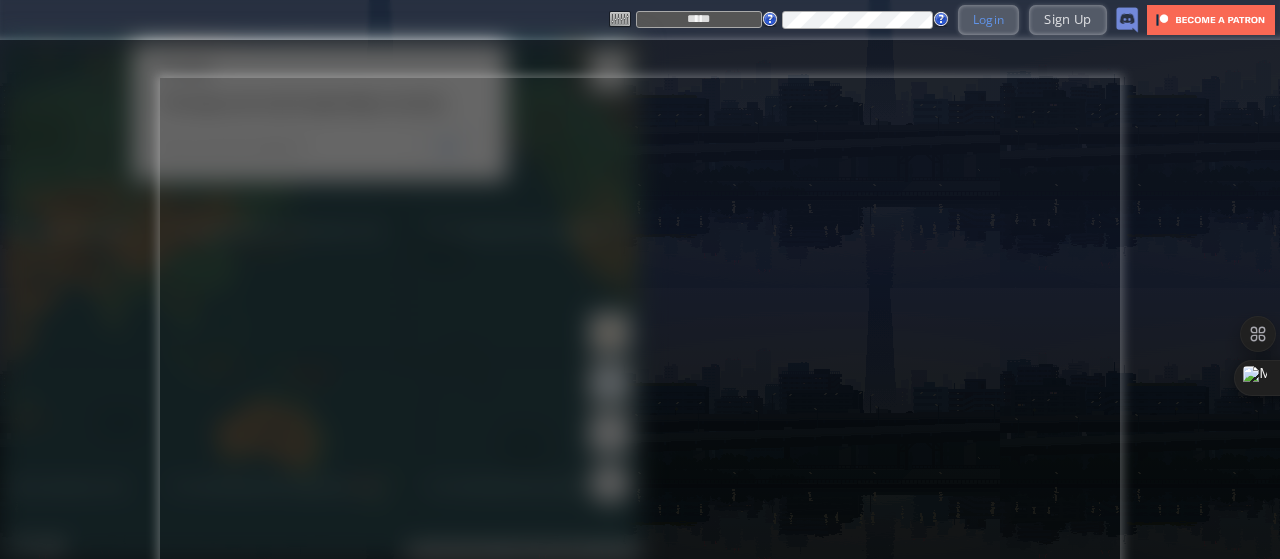 click on "Login" at bounding box center [989, 19] 